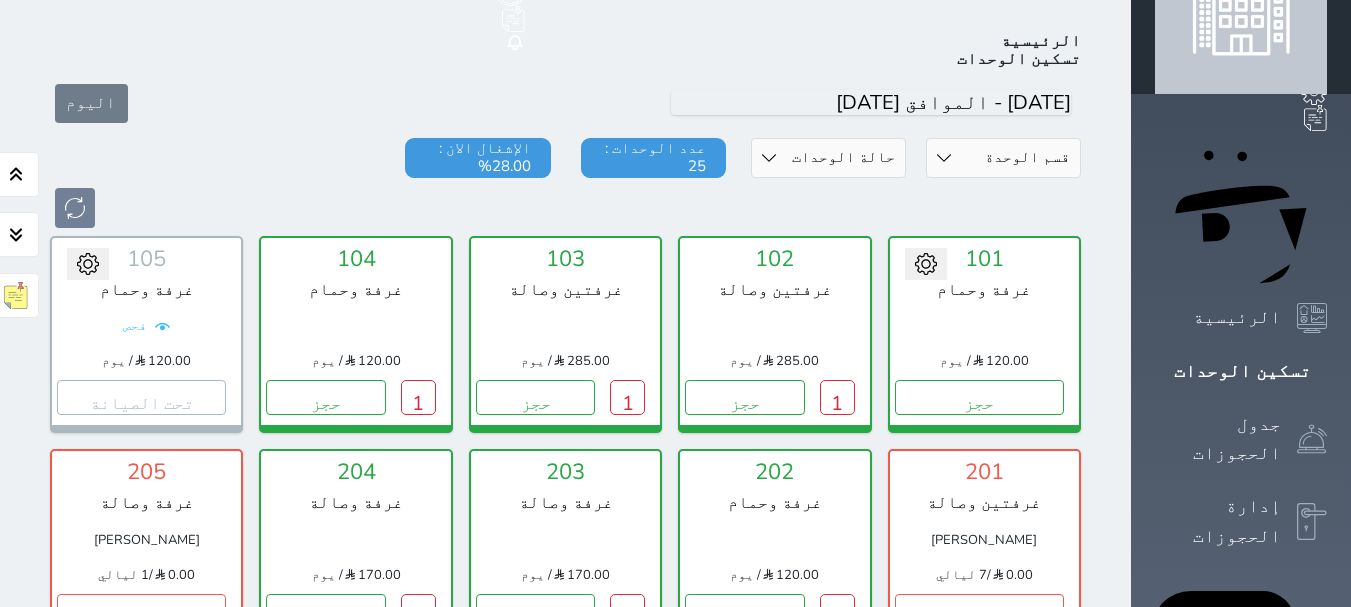 scroll, scrollTop: 78, scrollLeft: 0, axis: vertical 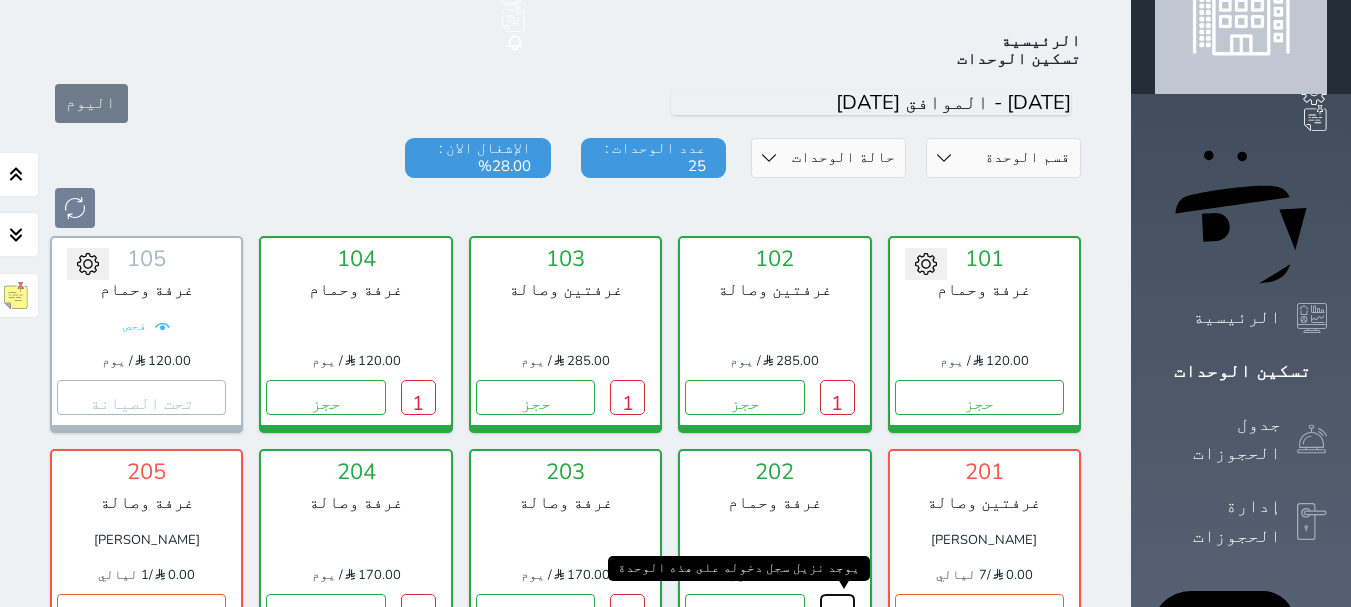 click on "1" at bounding box center (837, 611) 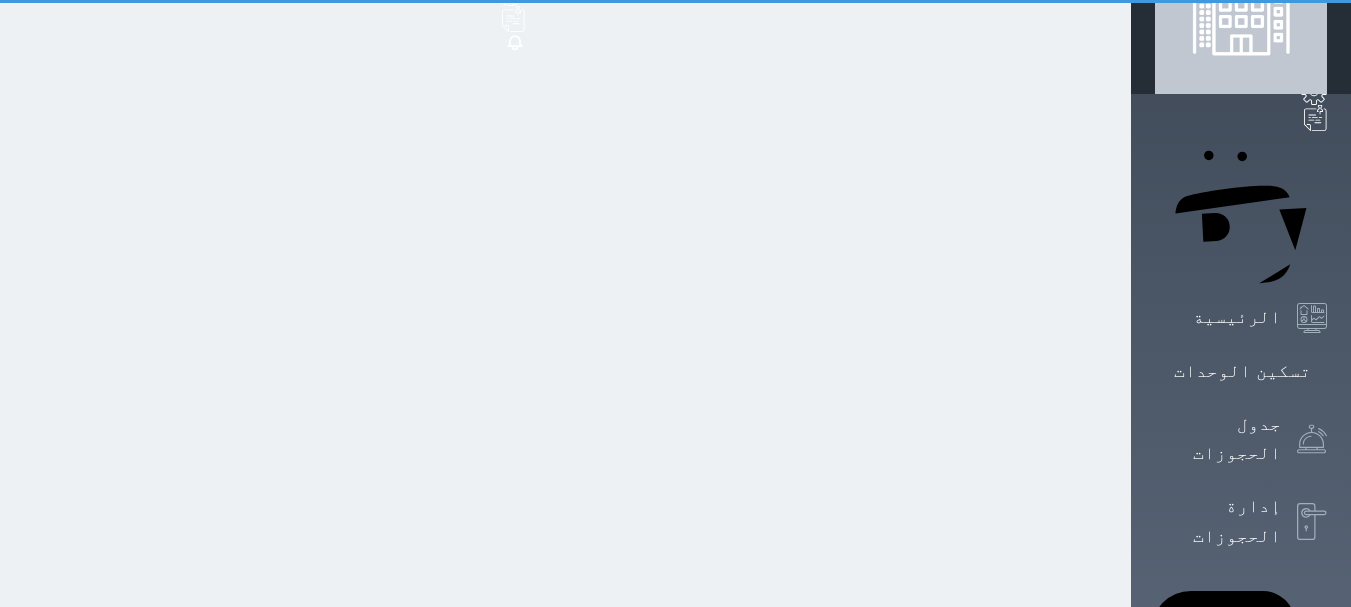 scroll, scrollTop: 0, scrollLeft: 0, axis: both 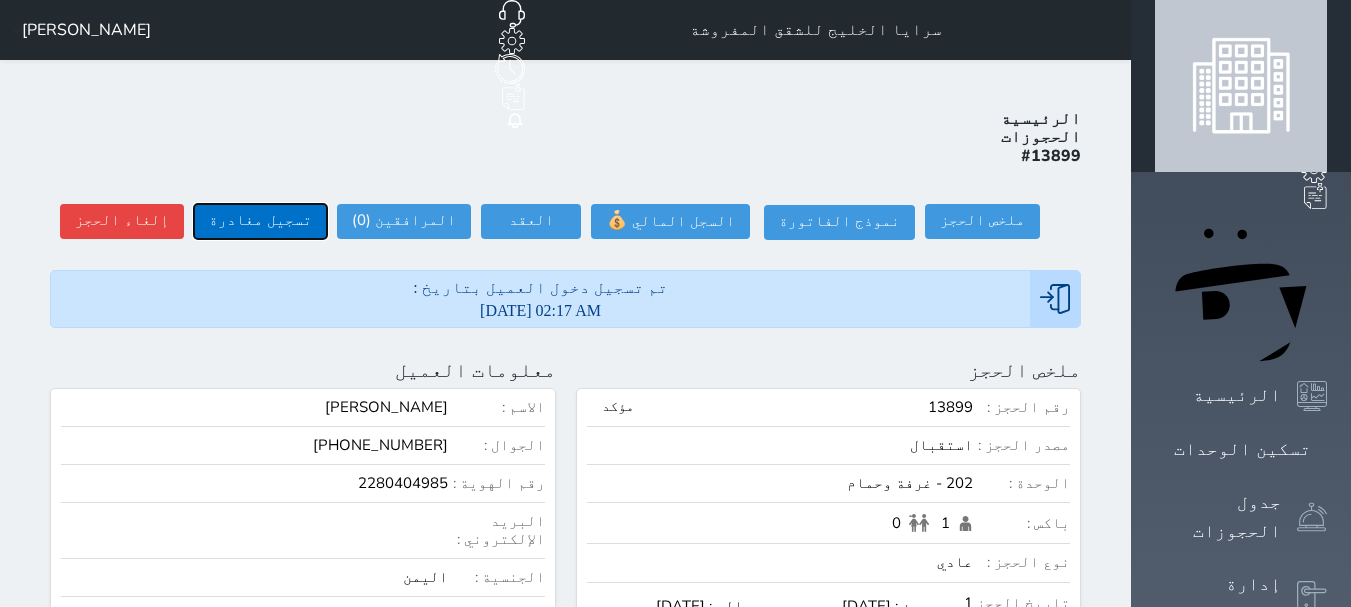 click on "تسجيل مغادرة" at bounding box center (260, 221) 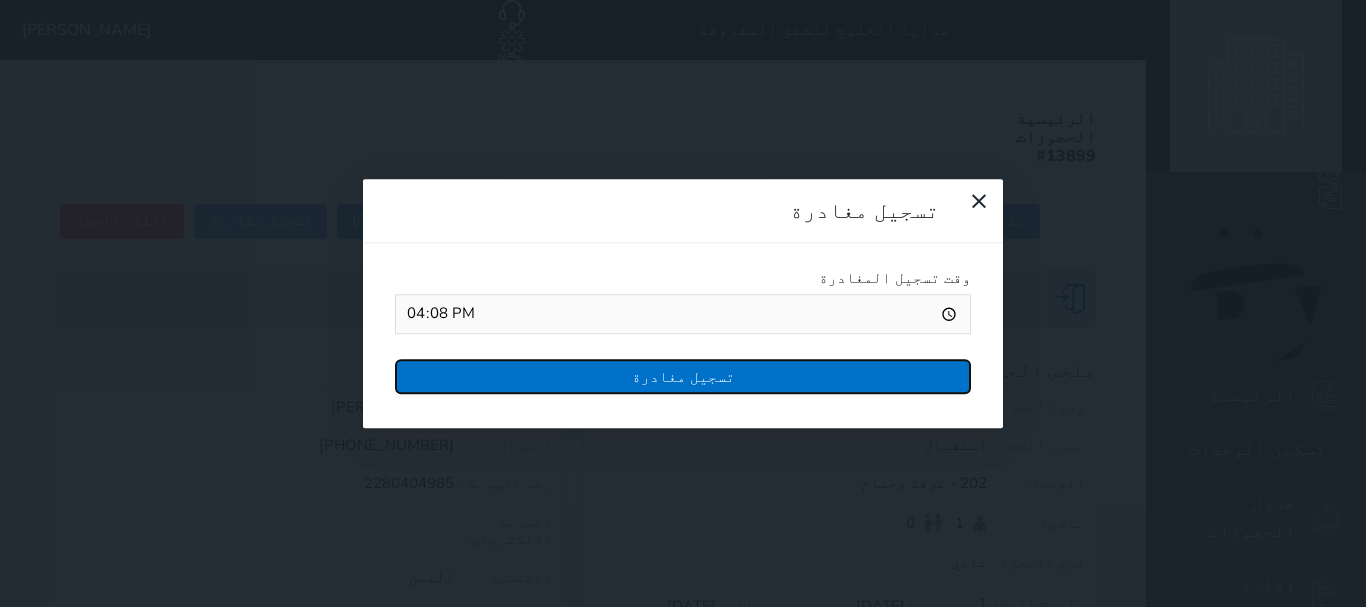 click on "تسجيل مغادرة" at bounding box center [683, 376] 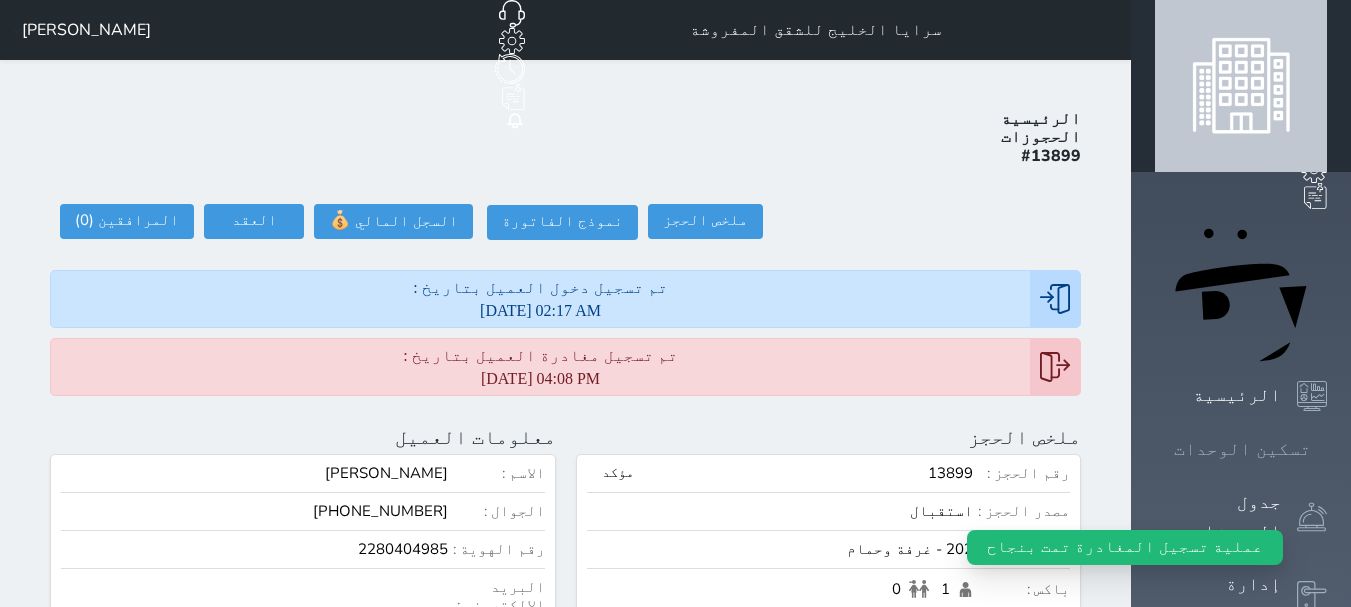 click 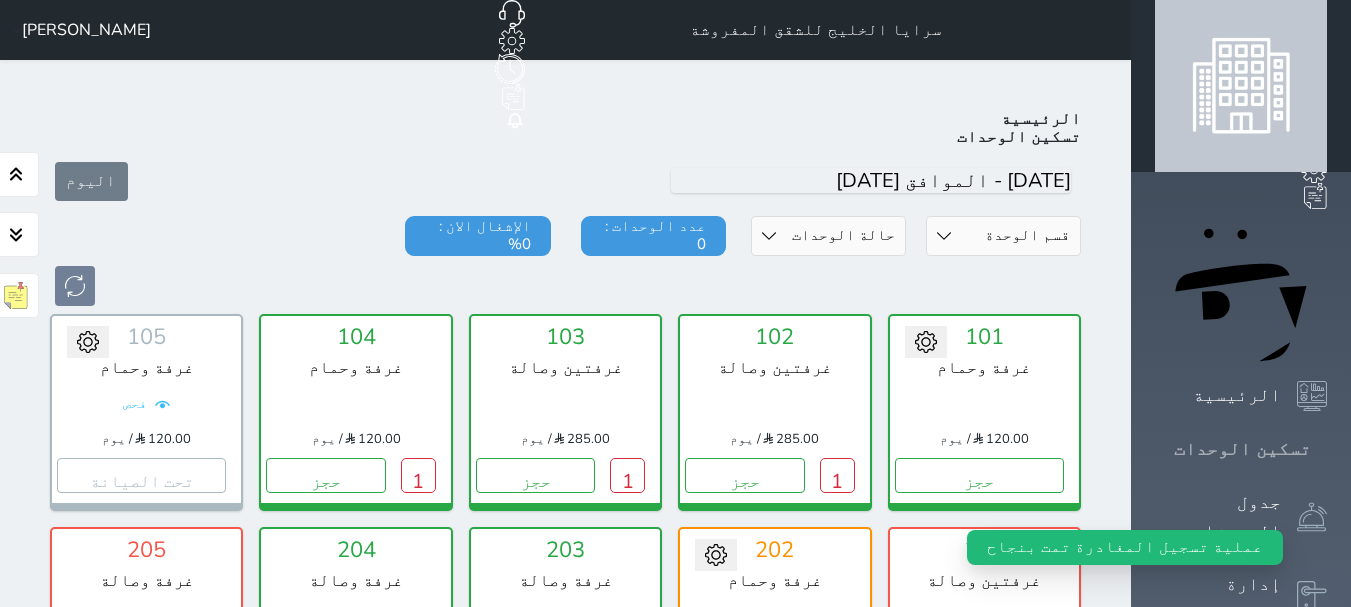 scroll, scrollTop: 78, scrollLeft: 0, axis: vertical 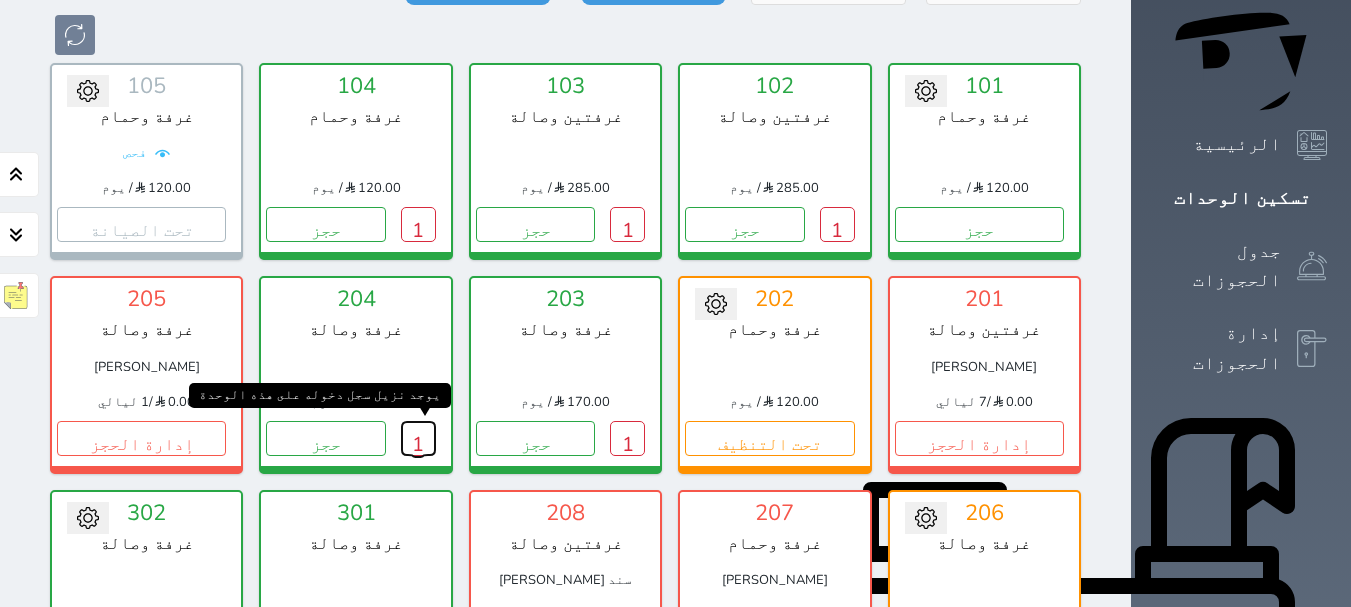 click on "1" at bounding box center (418, 438) 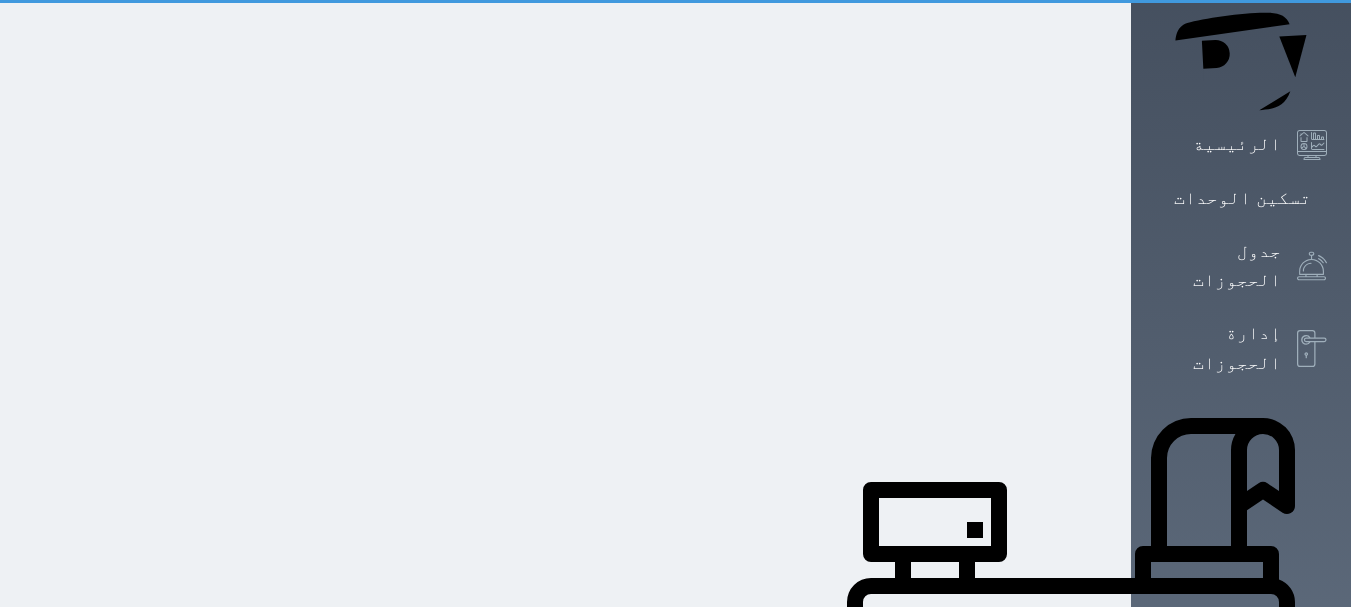 scroll, scrollTop: 0, scrollLeft: 0, axis: both 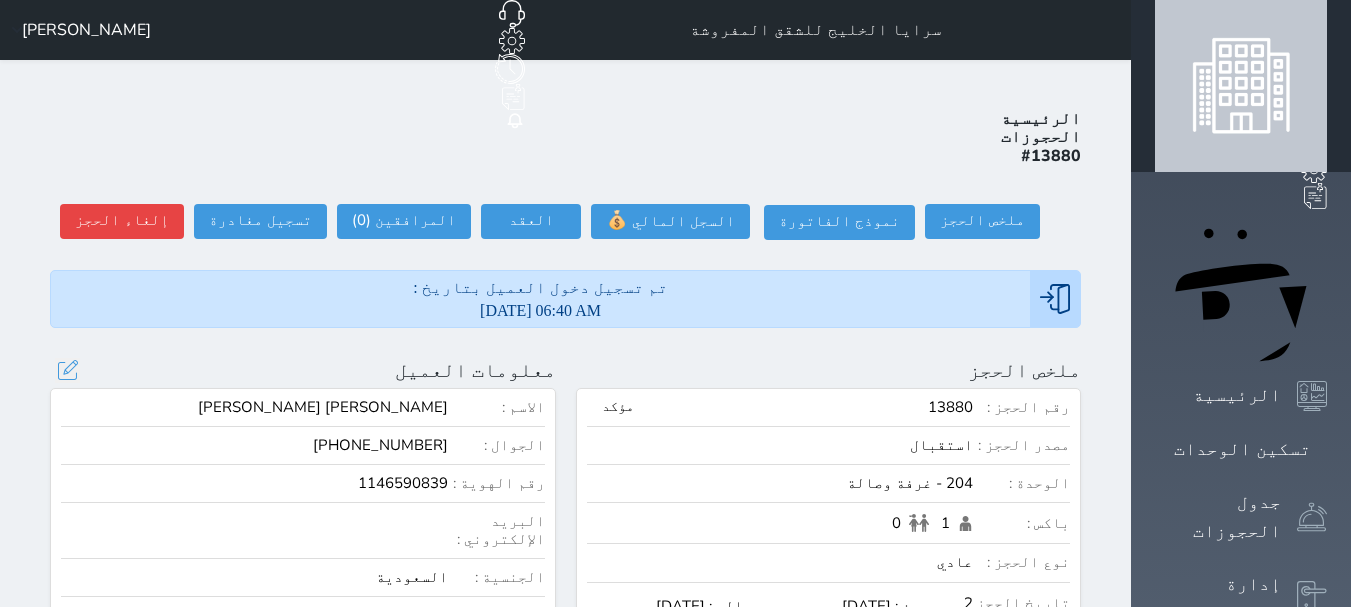 click on "عرض سجل الحجوزات السابقة" at bounding box center [303, 664] 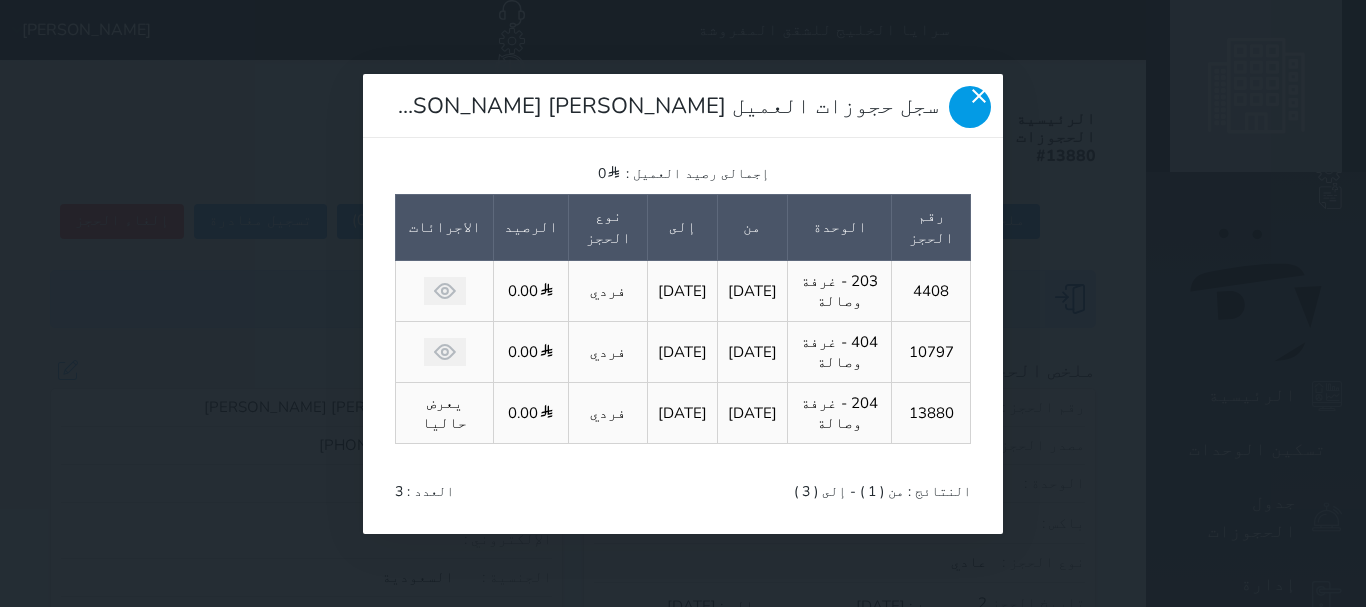 click 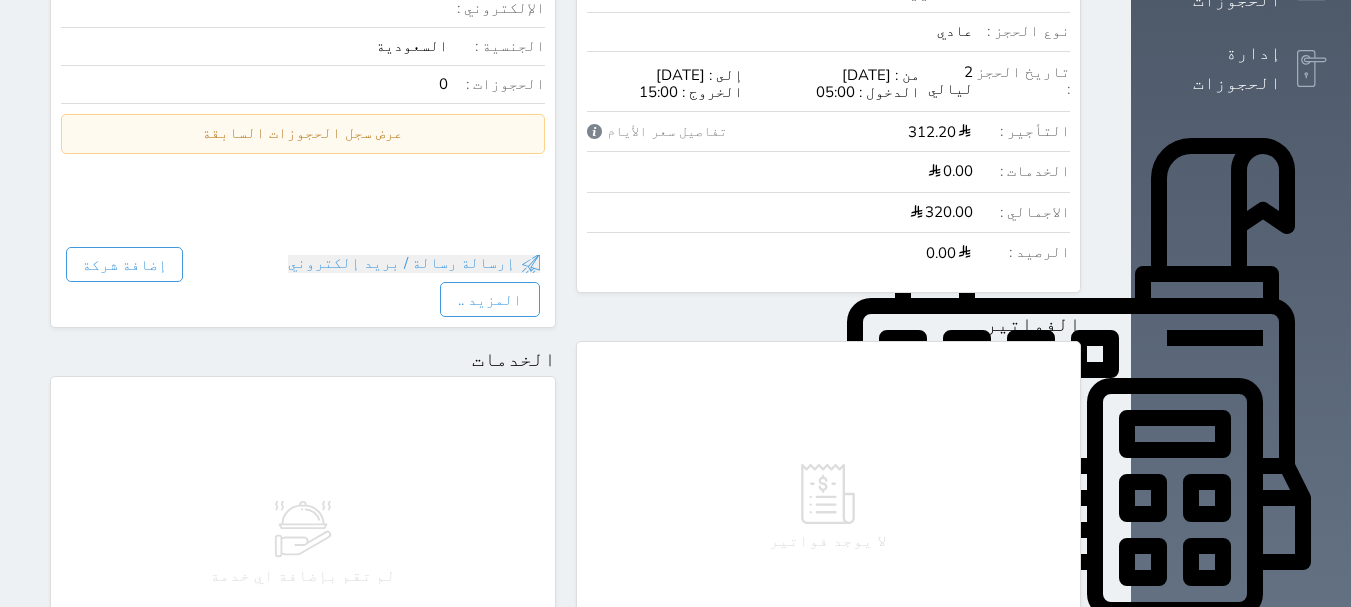scroll, scrollTop: 1062, scrollLeft: 0, axis: vertical 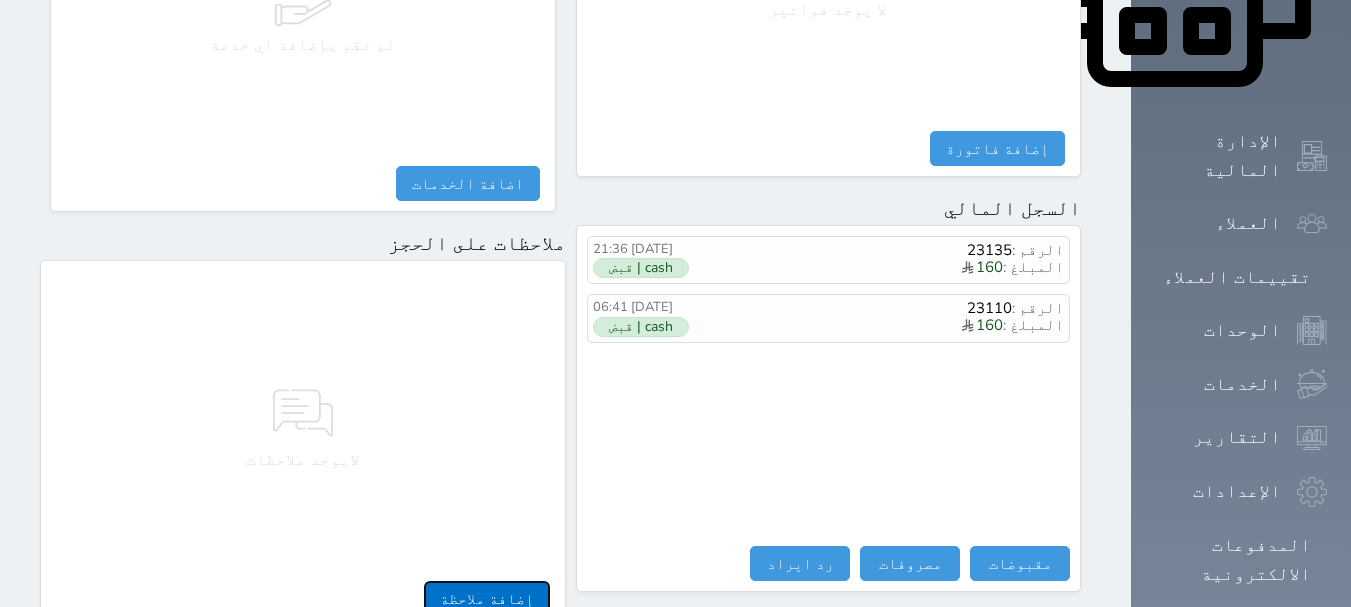 click on "إضافة ملاحظة" at bounding box center [487, 598] 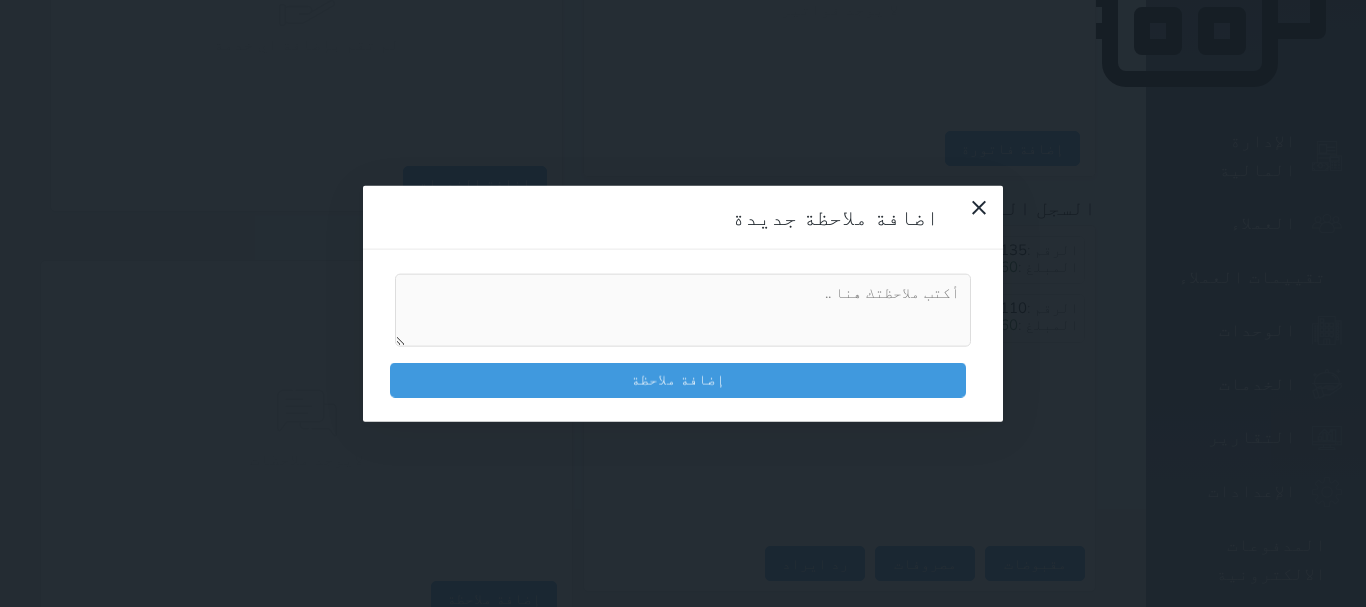 click at bounding box center [683, 310] 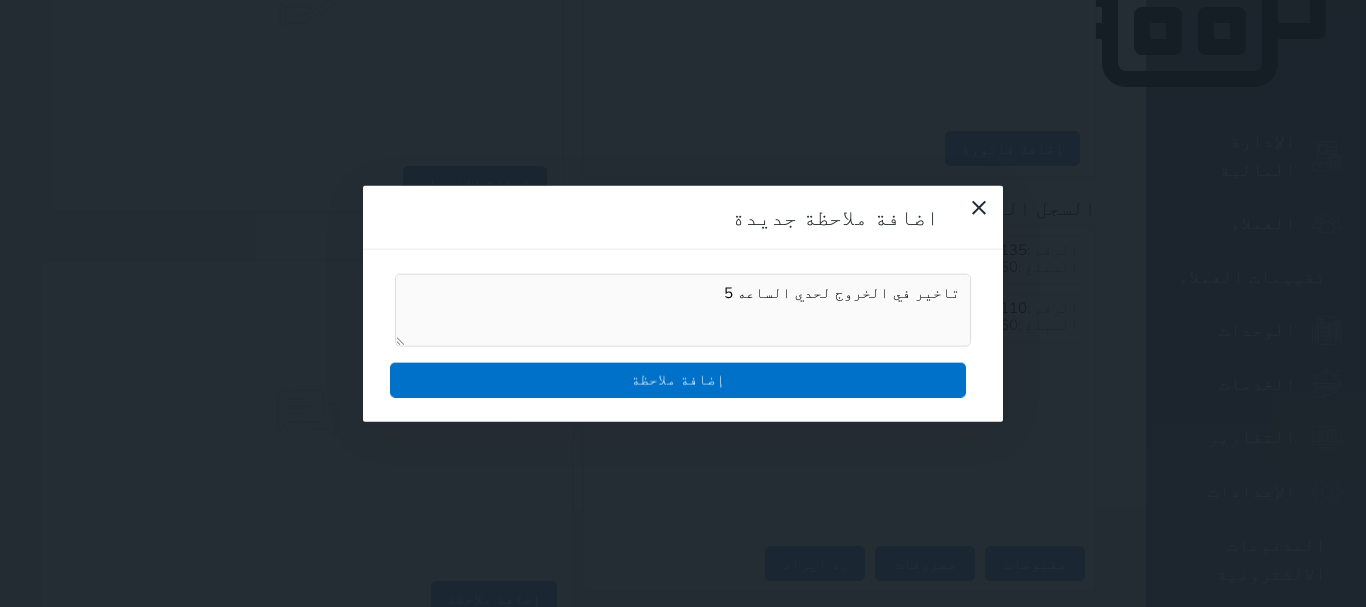 type on "تاخير في الخروج لحدي الساعه 5" 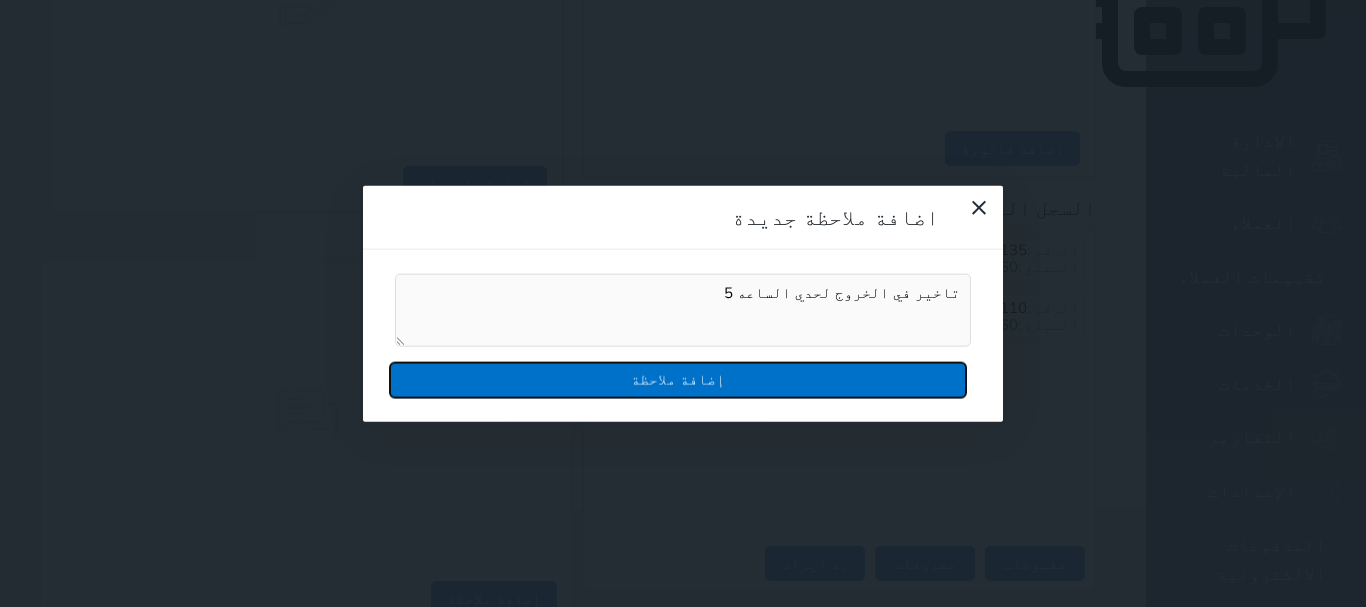 click on "إضافة ملاحظة" at bounding box center (678, 380) 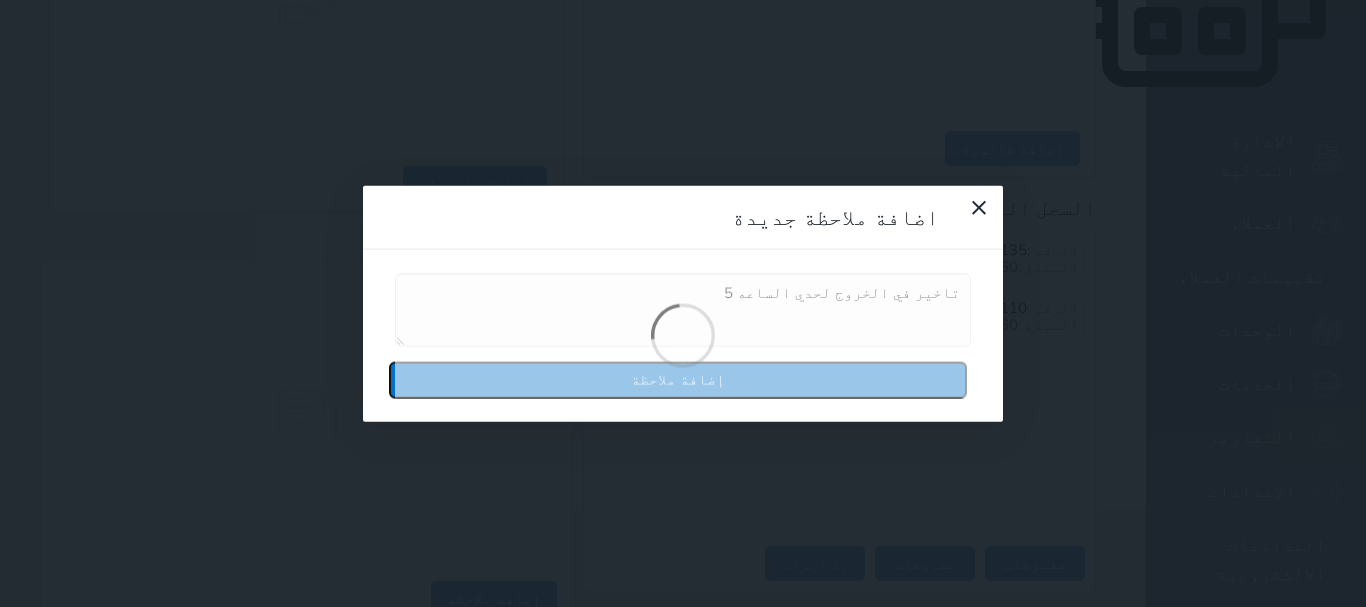 type 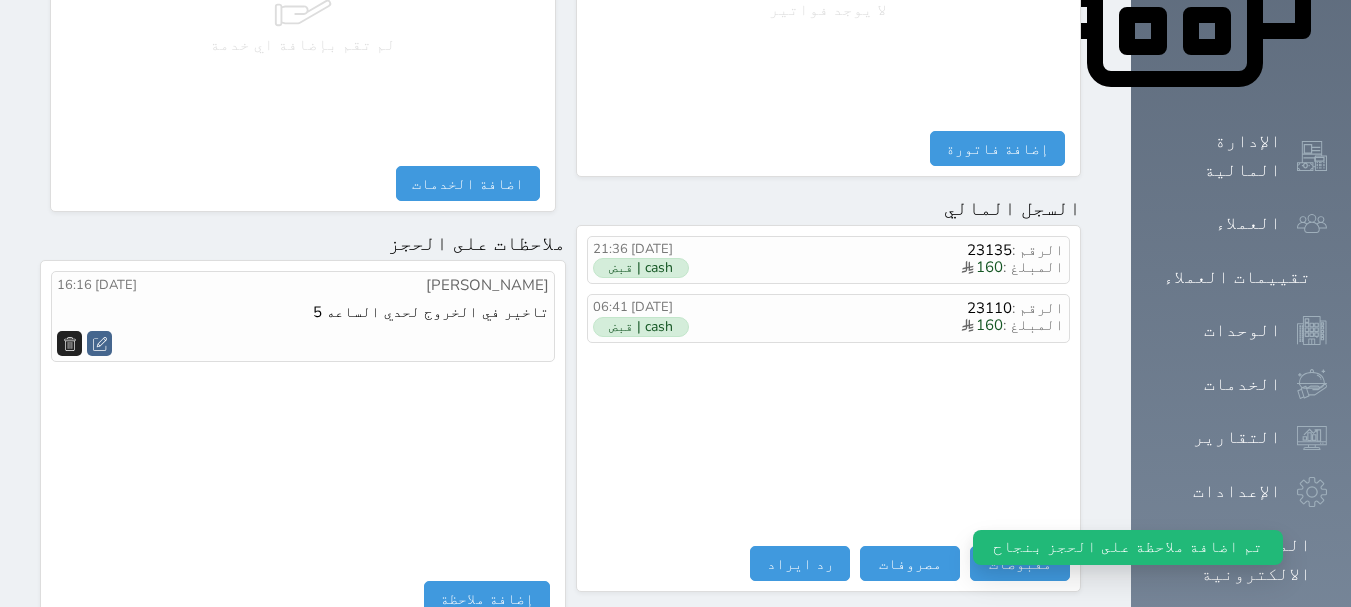 scroll, scrollTop: 531, scrollLeft: 0, axis: vertical 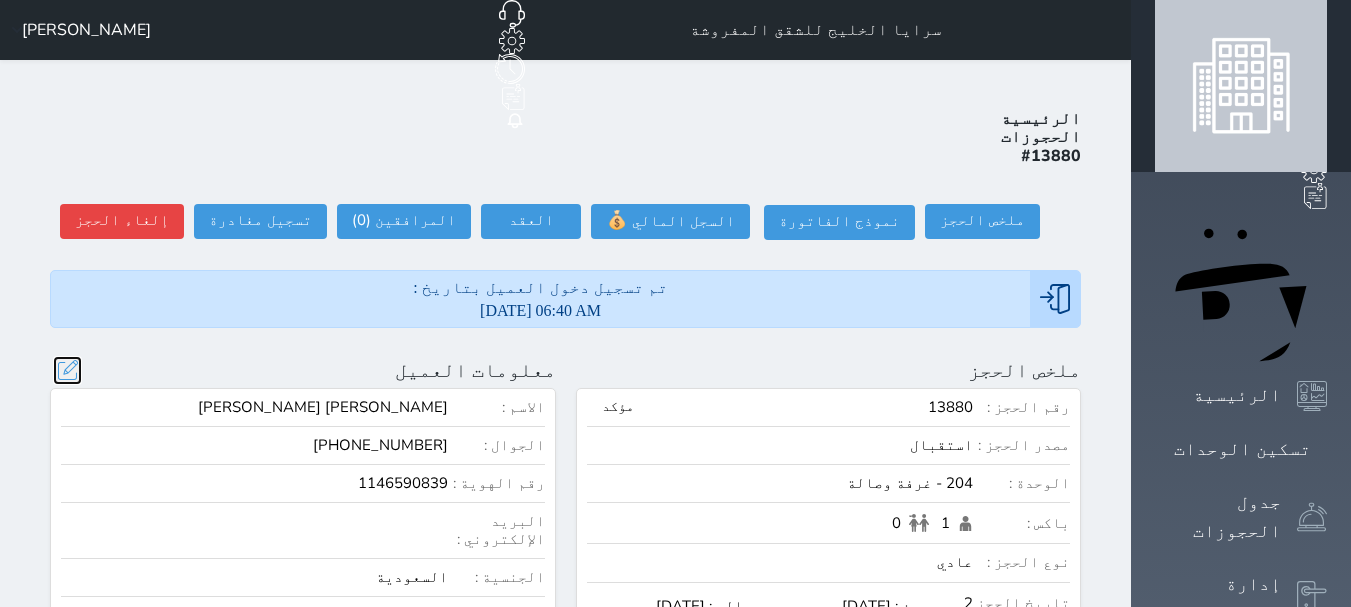 click at bounding box center (67, 370) 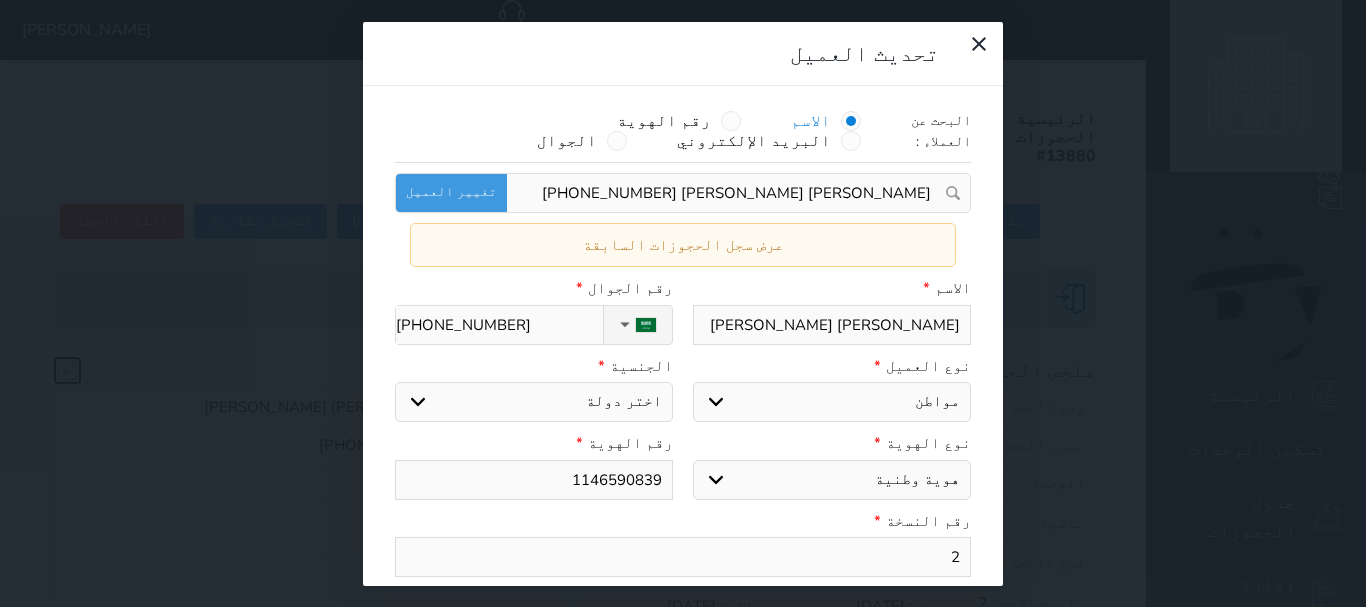 select on "113" 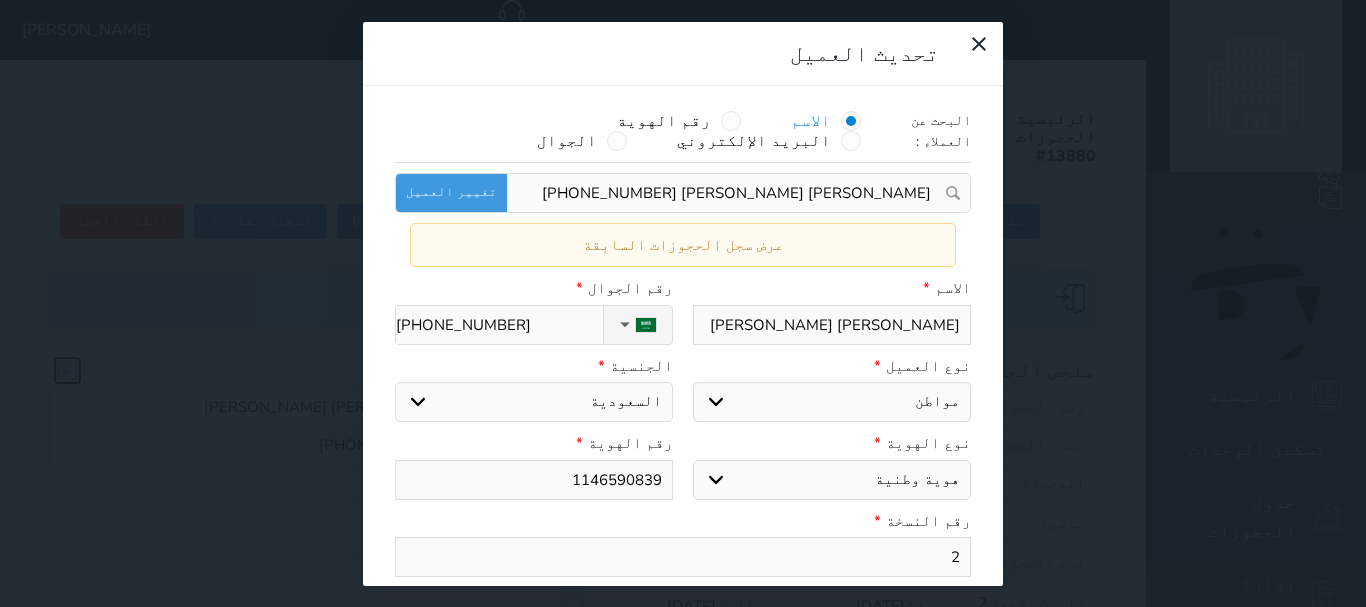 scroll, scrollTop: 254, scrollLeft: 0, axis: vertical 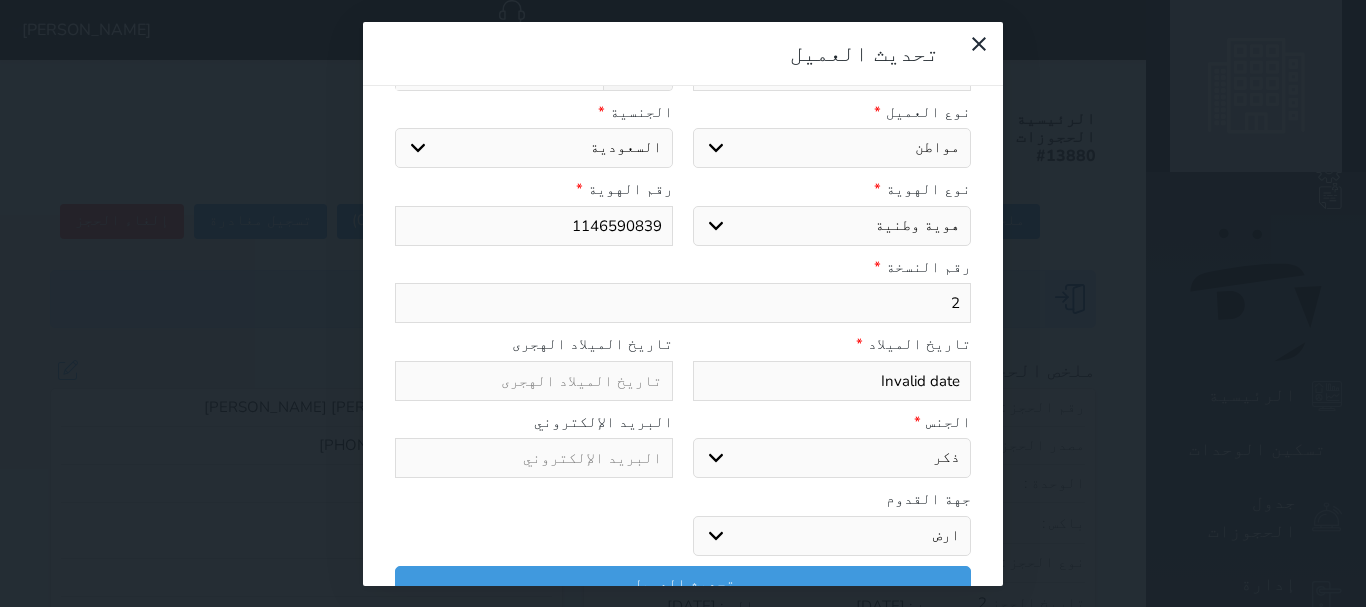 click on "تحديث العميل                 البحث عن العملاء :        الاسم       رقم الهوية       البريد الإلكتروني       الجوال       [PERSON_NAME] [PERSON_NAME] [PHONE_NUMBER]     تغيير العميل            عرض سجل الحجوزات السابقة     الاسم *   [PERSON_NAME] [PERSON_NAME]   رقم الجوال *       ▼     [GEOGRAPHIC_DATA] ([GEOGRAPHIC_DATA])   +93   [GEOGRAPHIC_DATA] ([GEOGRAPHIC_DATA])   +355   [GEOGRAPHIC_DATA] (‫الجزائر‬‎)   +213   [US_STATE]   +1684   [GEOGRAPHIC_DATA]   +376   [GEOGRAPHIC_DATA]   +244   [GEOGRAPHIC_DATA]   +1264   [GEOGRAPHIC_DATA]   +1268   [GEOGRAPHIC_DATA]   +54   [GEOGRAPHIC_DATA] ([GEOGRAPHIC_DATA])   +374   [GEOGRAPHIC_DATA]   +297   [GEOGRAPHIC_DATA]   +61   [GEOGRAPHIC_DATA] ([GEOGRAPHIC_DATA])   +43   [GEOGRAPHIC_DATA] ([GEOGRAPHIC_DATA])   +994   [GEOGRAPHIC_DATA]   +1242   [GEOGRAPHIC_DATA] (‫[GEOGRAPHIC_DATA])   +973   [GEOGRAPHIC_DATA] ([GEOGRAPHIC_DATA])   +880   [GEOGRAPHIC_DATA]   +1246   [GEOGRAPHIC_DATA] ([GEOGRAPHIC_DATA])   +375   [GEOGRAPHIC_DATA] ([GEOGRAPHIC_DATA])   +32   [GEOGRAPHIC_DATA]   +501     +229" at bounding box center (683, 303) 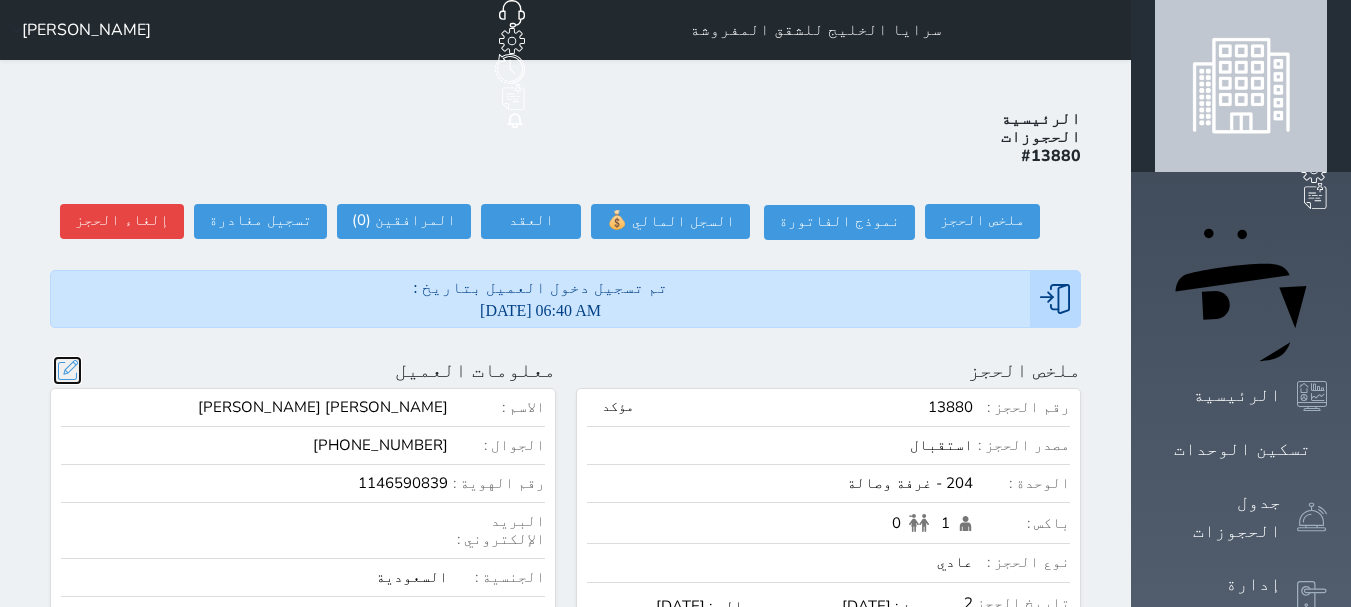click at bounding box center (67, 370) 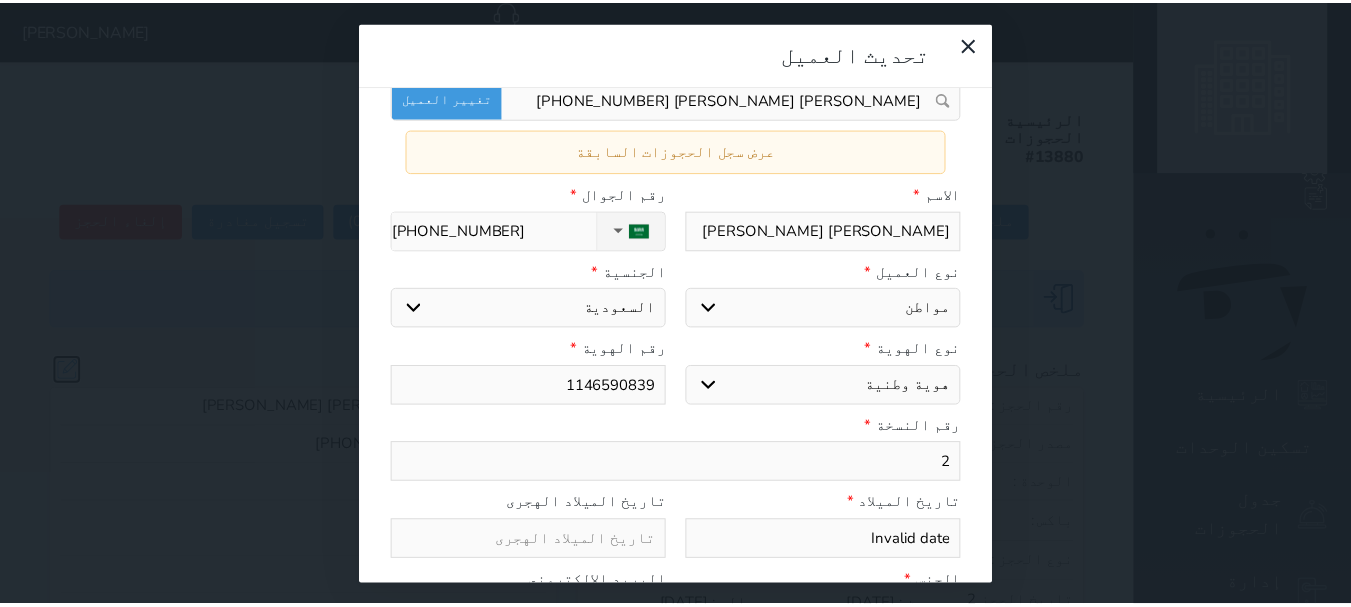 scroll, scrollTop: 0, scrollLeft: 0, axis: both 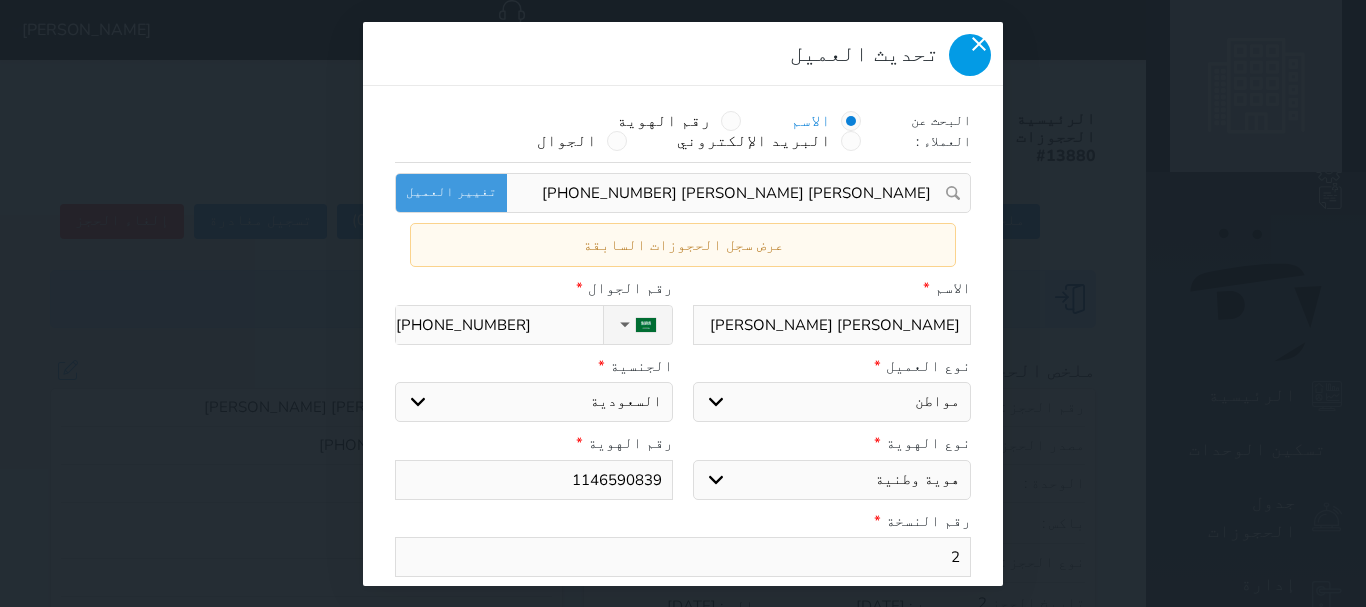 click 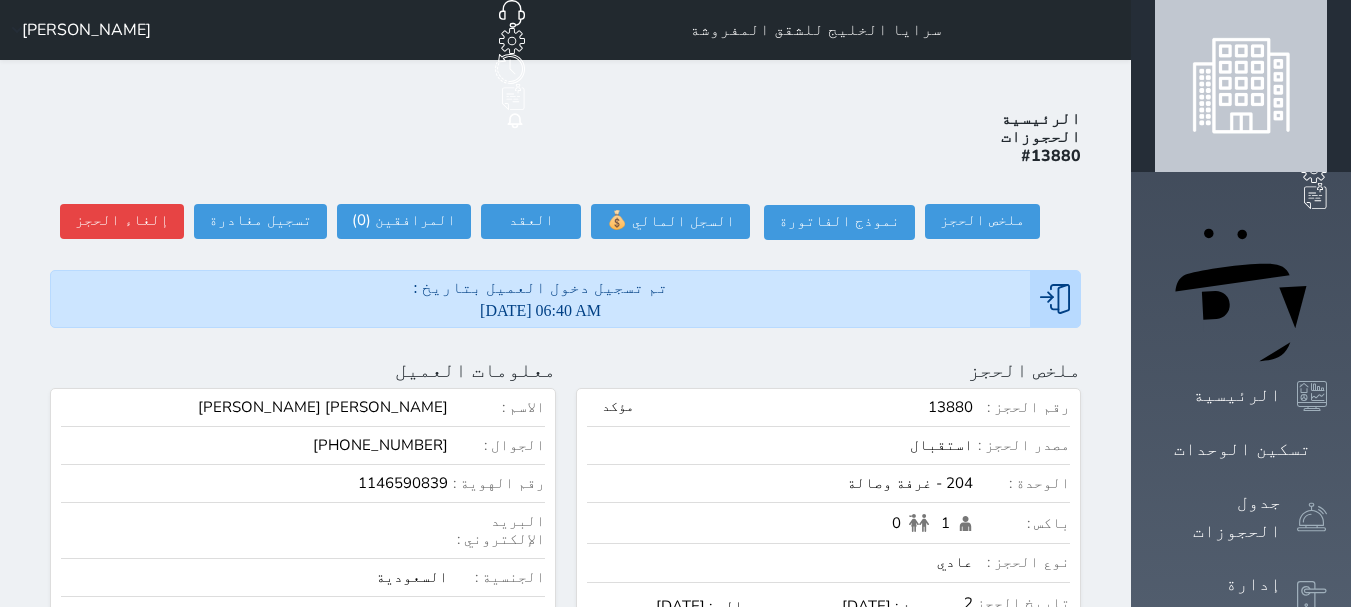 click on "حجز جماعي جديد   حجز جديد             الرئيسية     تسكين الوحدات     جدول الحجوزات     إدارة الحجوزات     POS     الإدارة المالية     العملاء     تقييمات العملاء     الوحدات     الخدمات     التقارير     الإعدادات                                 المدفوعات الالكترونية     الدعم الفني" at bounding box center (1241, 958) 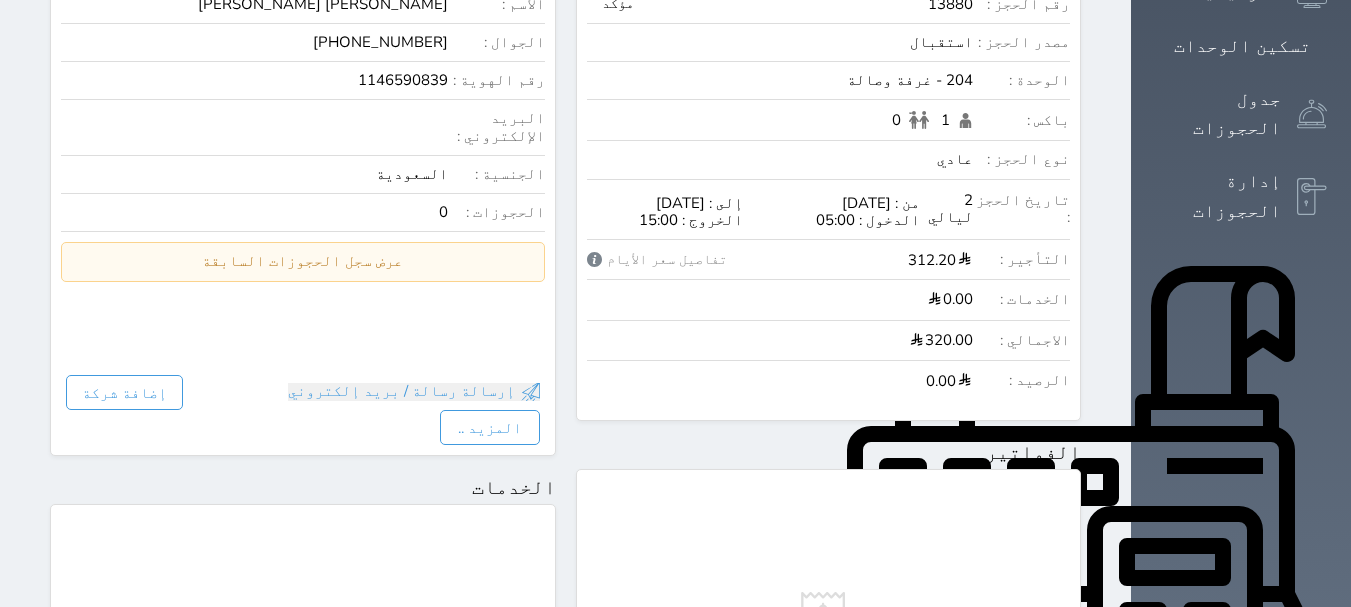 scroll, scrollTop: 414, scrollLeft: 0, axis: vertical 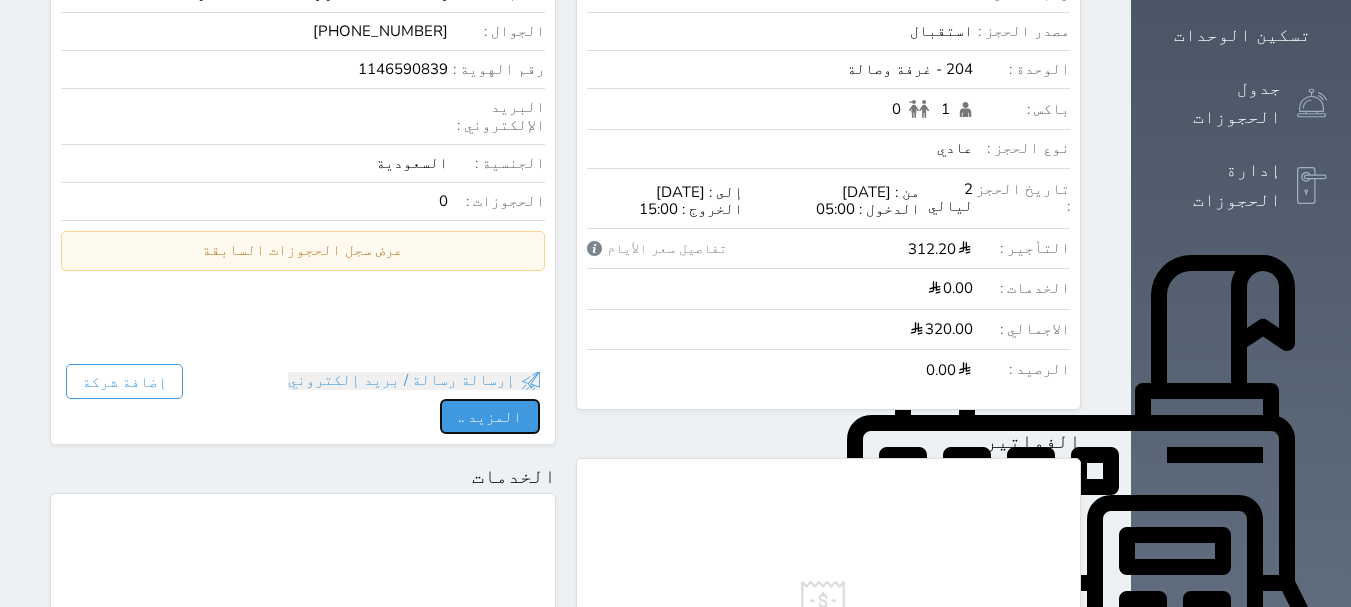 click on "المزيد .." at bounding box center [490, 416] 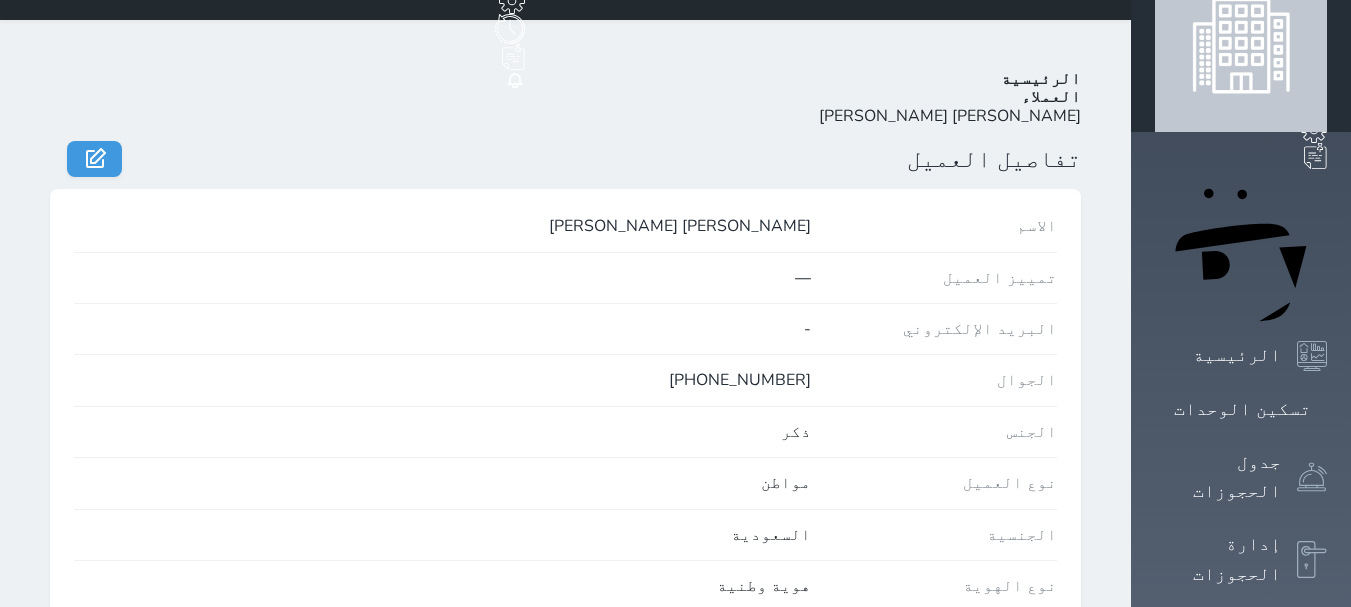 scroll, scrollTop: 107, scrollLeft: 0, axis: vertical 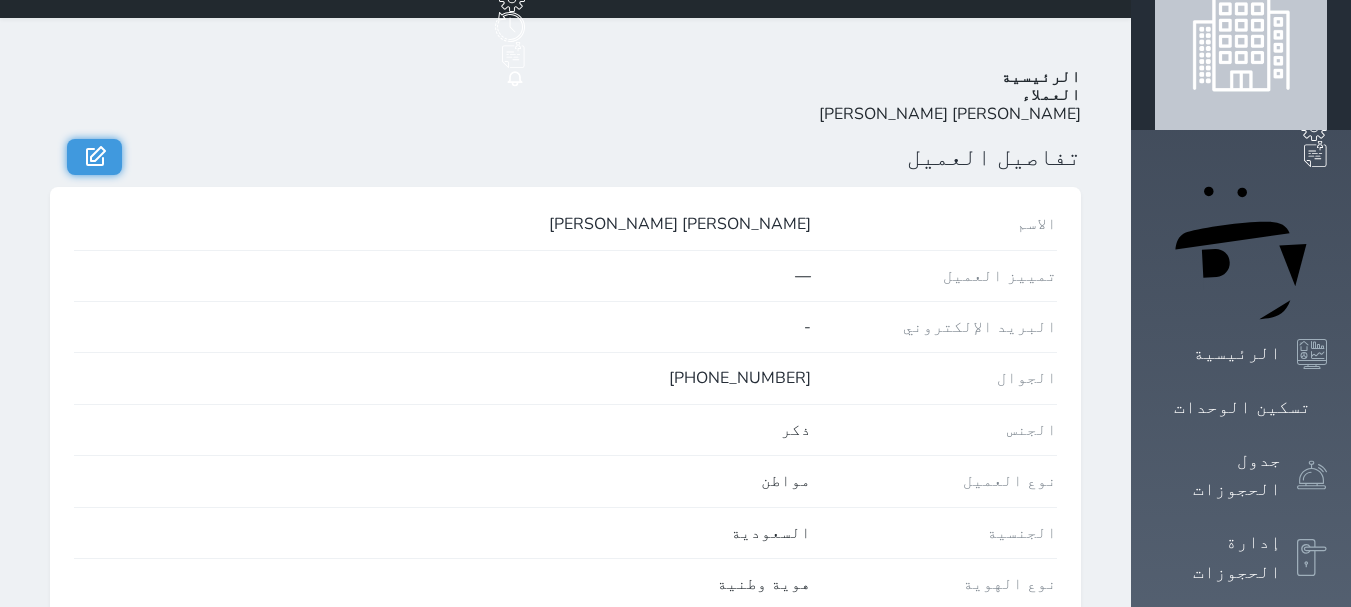 click on "سرايا الخليج للشقق المفروشة
حجز جماعي جديد   حجز جديد   غير مرتبط مع منصة زاتكا المرحلة الثانية   مرتبط مع شموس   مرتبط مع المنصة الوطنية للرصد السياحي             إشعار   الغرفة   النزيل   المصدر
[PERSON_NAME]
الرئيسية   العملاء   [PERSON_NAME] [PERSON_NAME]   undefined   تفاصيل العميل       الاسم   [PERSON_NAME] [PERSON_NAME]   تمييز العميل   —   البريد الإلكتروني   -   الجوال   [PHONE_NUMBER]   الجنس   ذكر   نوع العميل   مواطن   الجنسية   السعودية   نوع الهوية   هوية وطنية   رقم الهوية   1146590839   رقم نسخة الهوية   2     العمل   -   هاتف العمل   -   العنوان   -   تاريخ انتهاء الهوية   -     Invalid date" at bounding box center (565, 882) 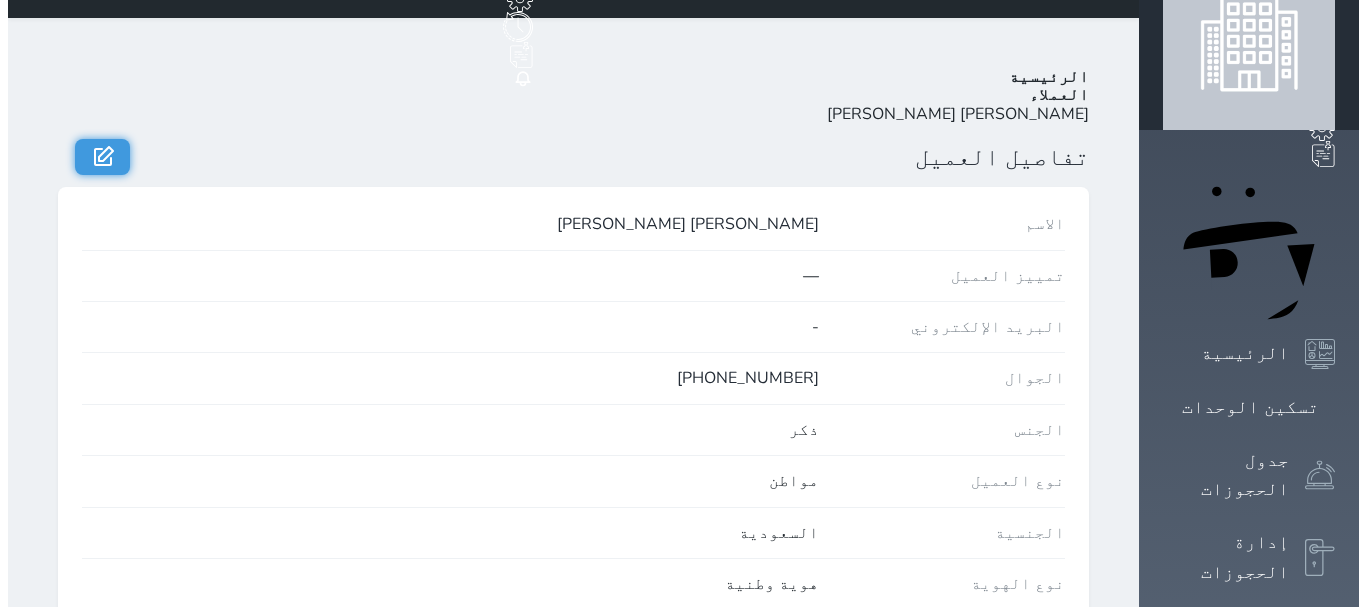 scroll, scrollTop: 7, scrollLeft: 0, axis: vertical 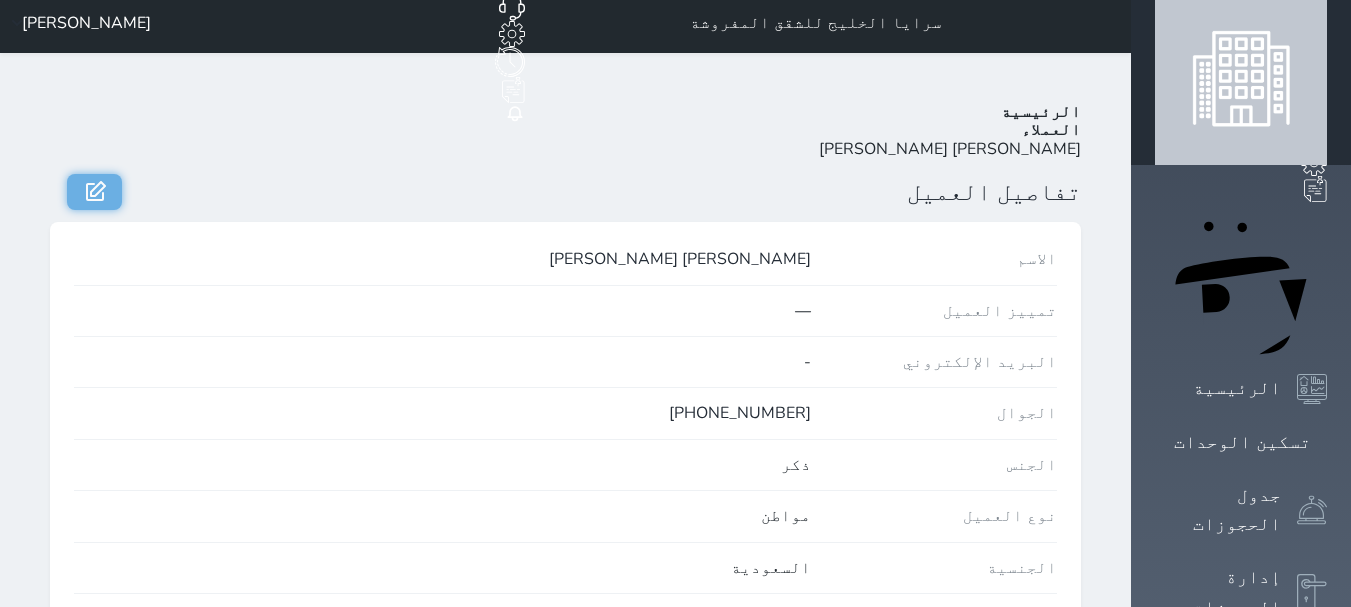 click 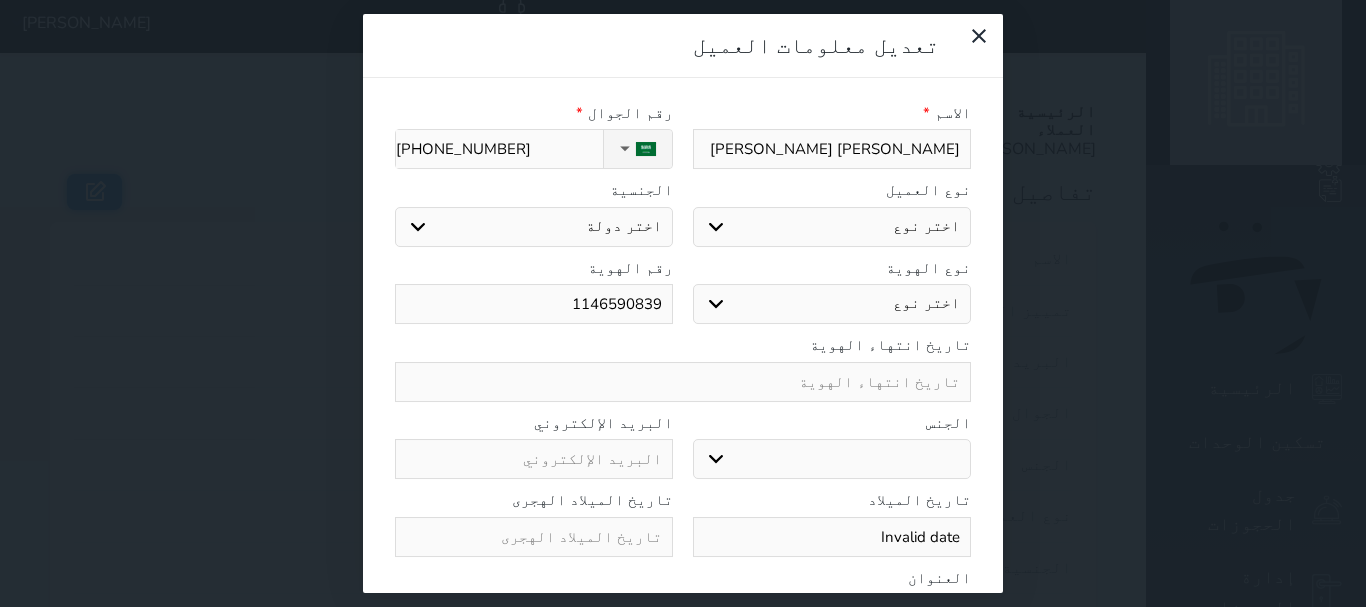 select 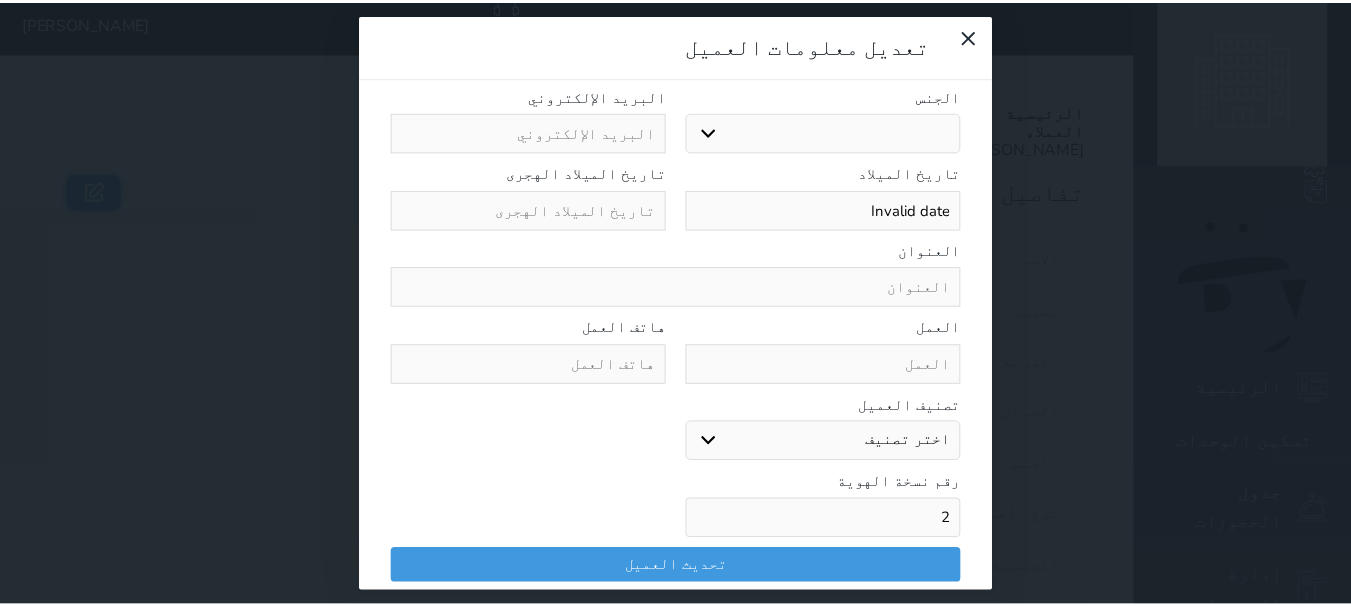scroll, scrollTop: 329, scrollLeft: 0, axis: vertical 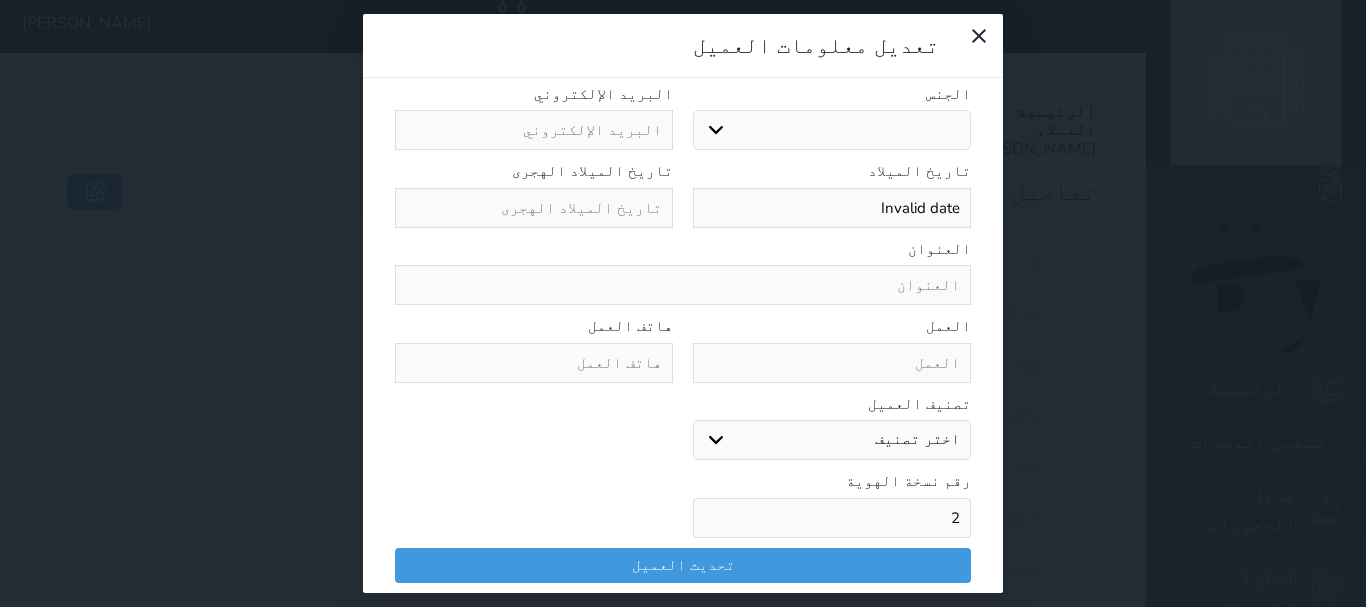 click on "اختر تصنيف
مميز
خاص
غير مرغوب فيه" at bounding box center [832, 440] 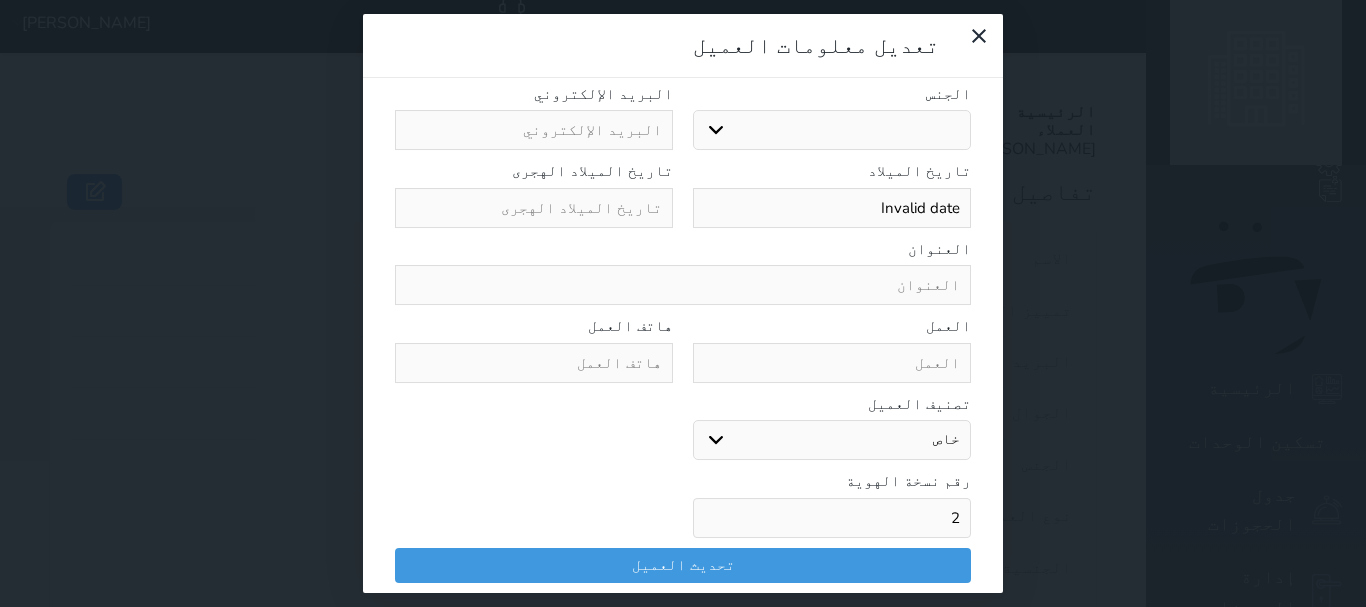 click on "اختر تصنيف
مميز
خاص
غير مرغوب فيه" at bounding box center [832, 440] 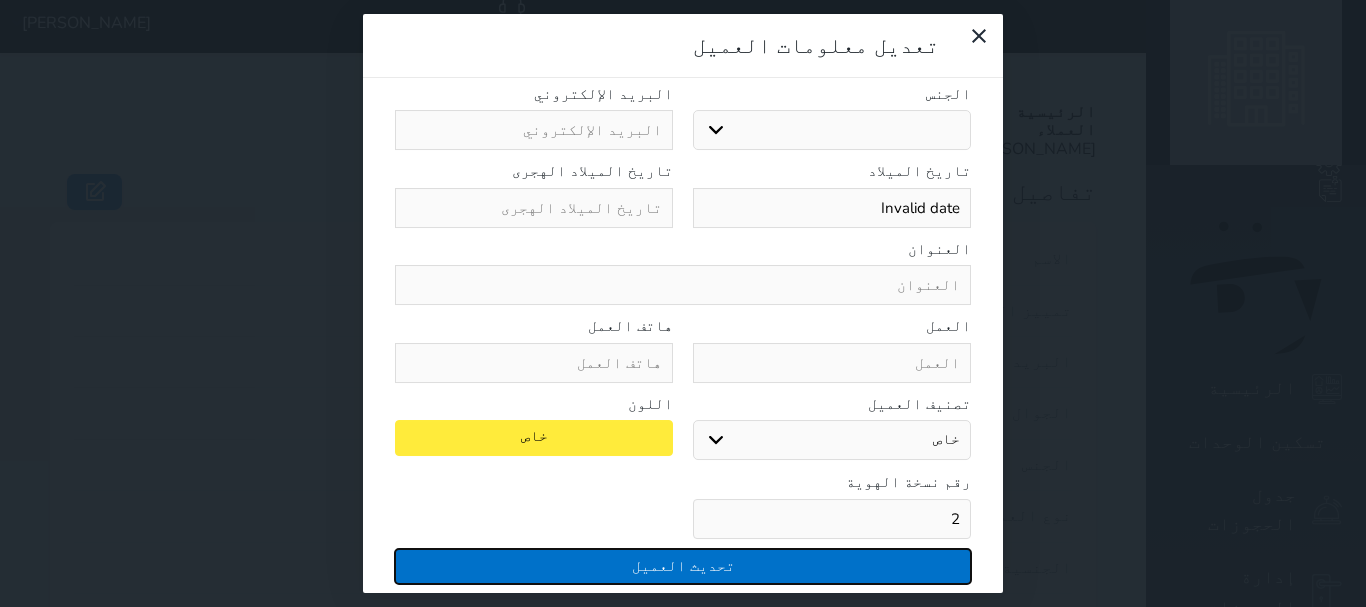 click on "تحديث العميل" at bounding box center (683, 566) 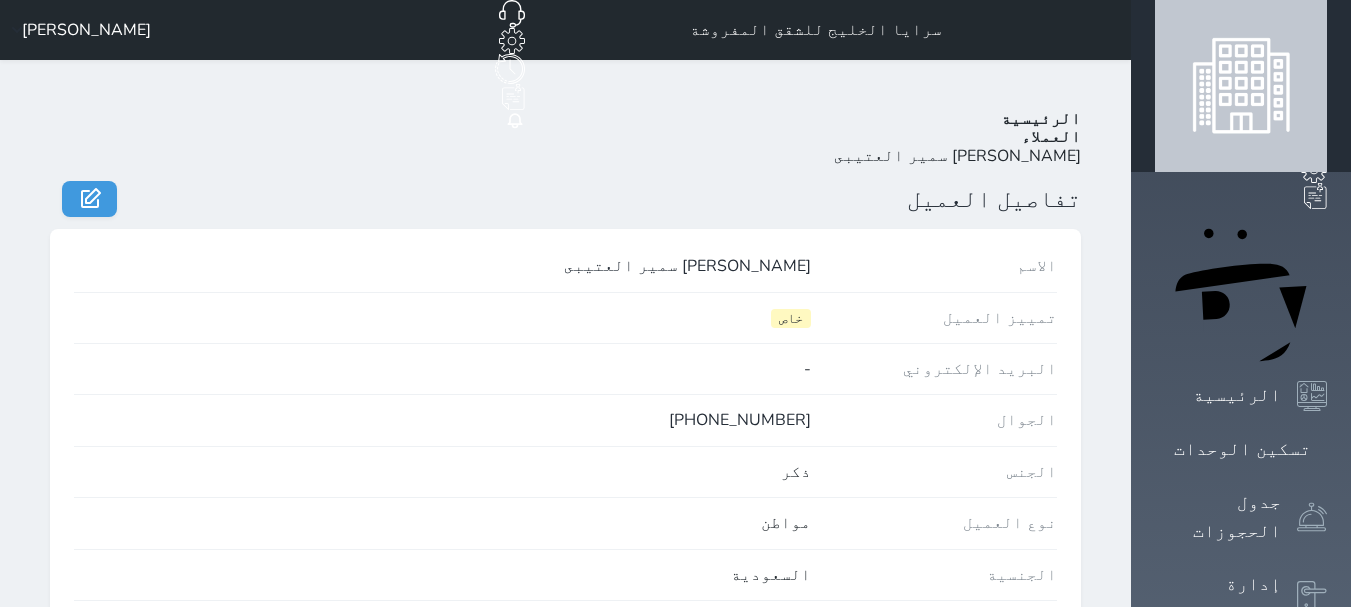 scroll, scrollTop: 7, scrollLeft: 0, axis: vertical 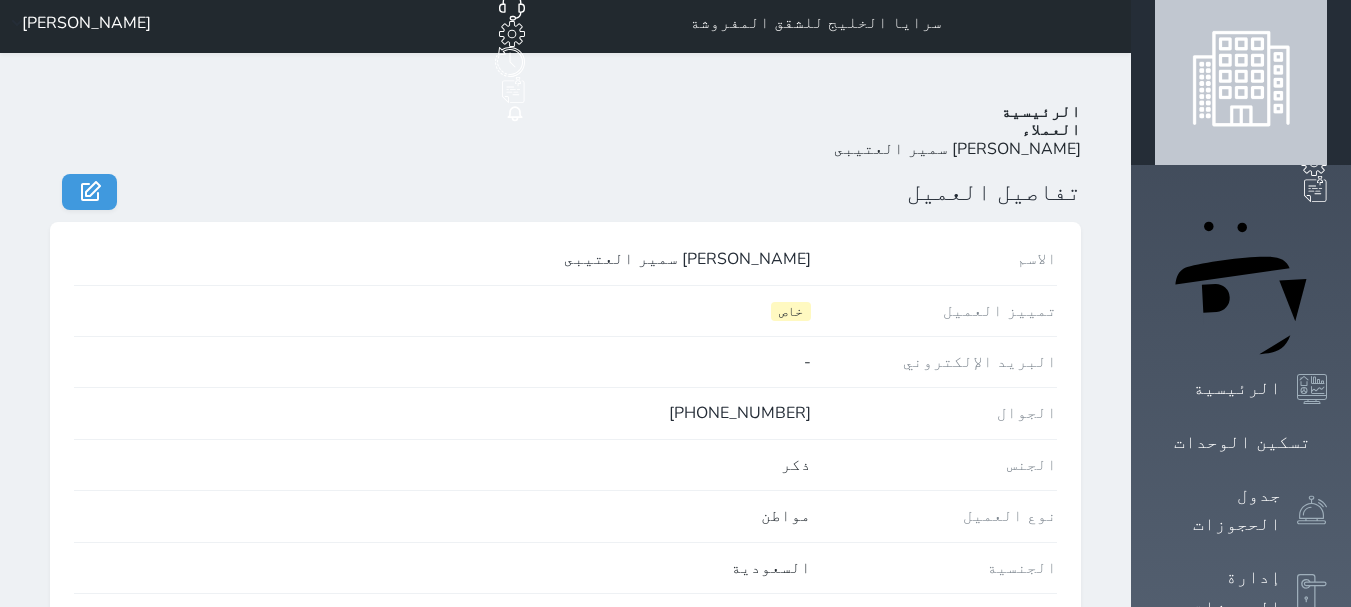 click 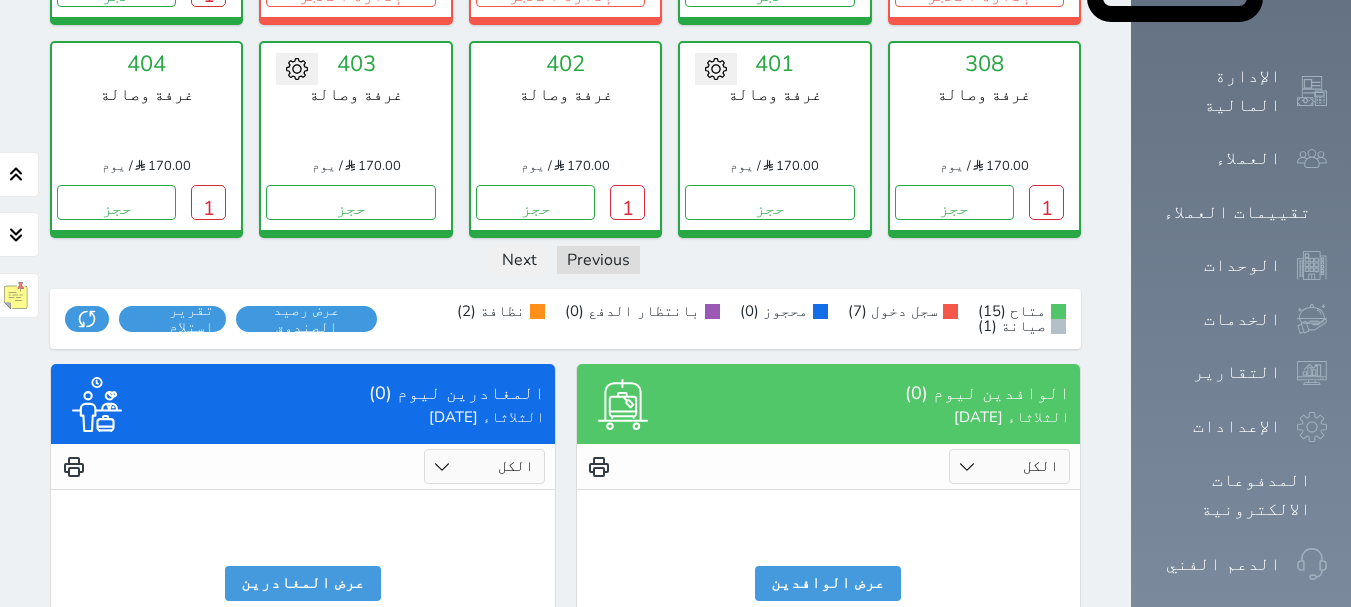 scroll, scrollTop: 1160, scrollLeft: 0, axis: vertical 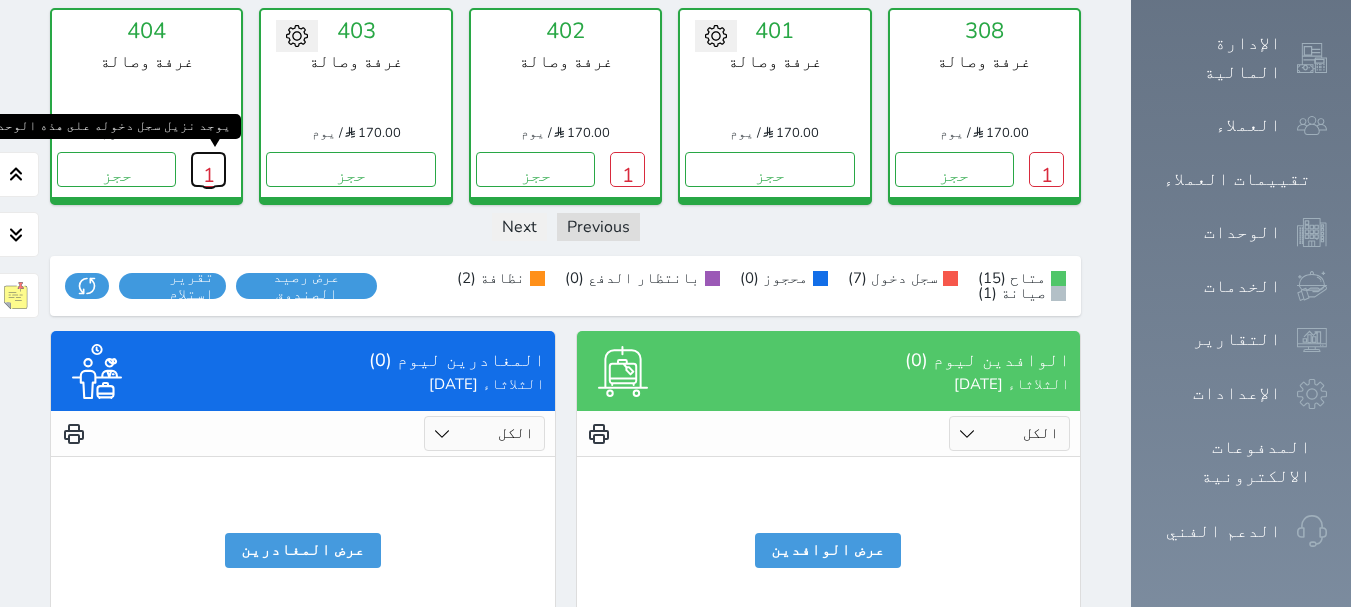 click on "1" at bounding box center [208, 169] 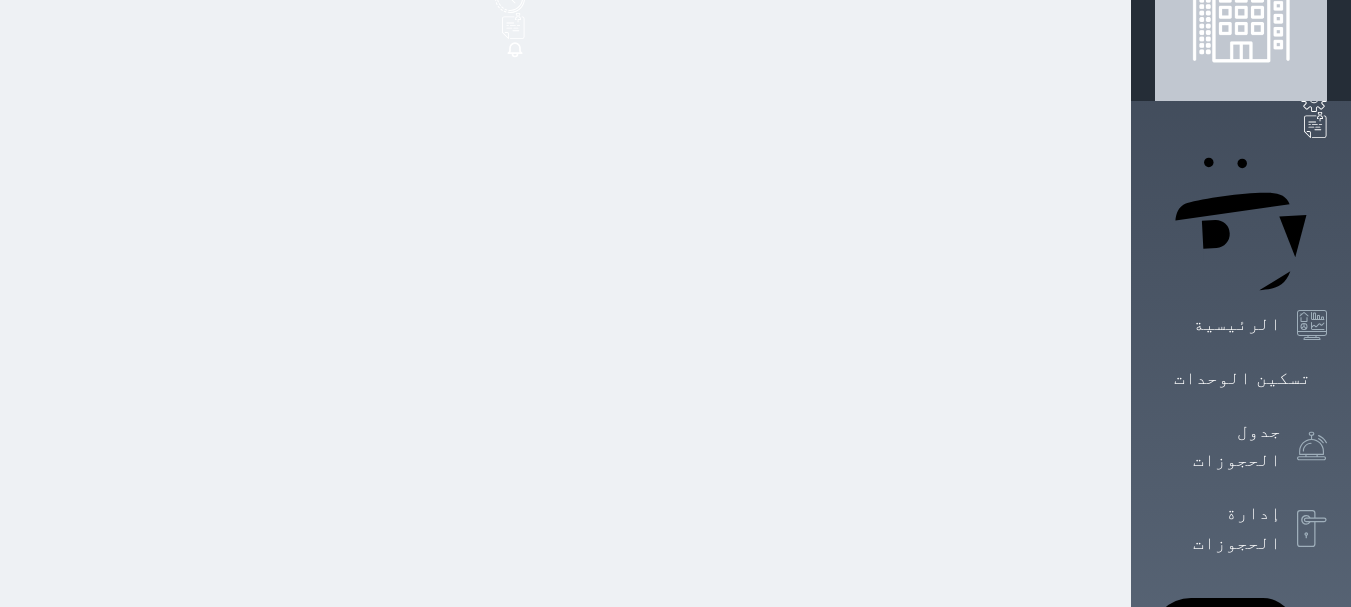 scroll, scrollTop: 0, scrollLeft: 0, axis: both 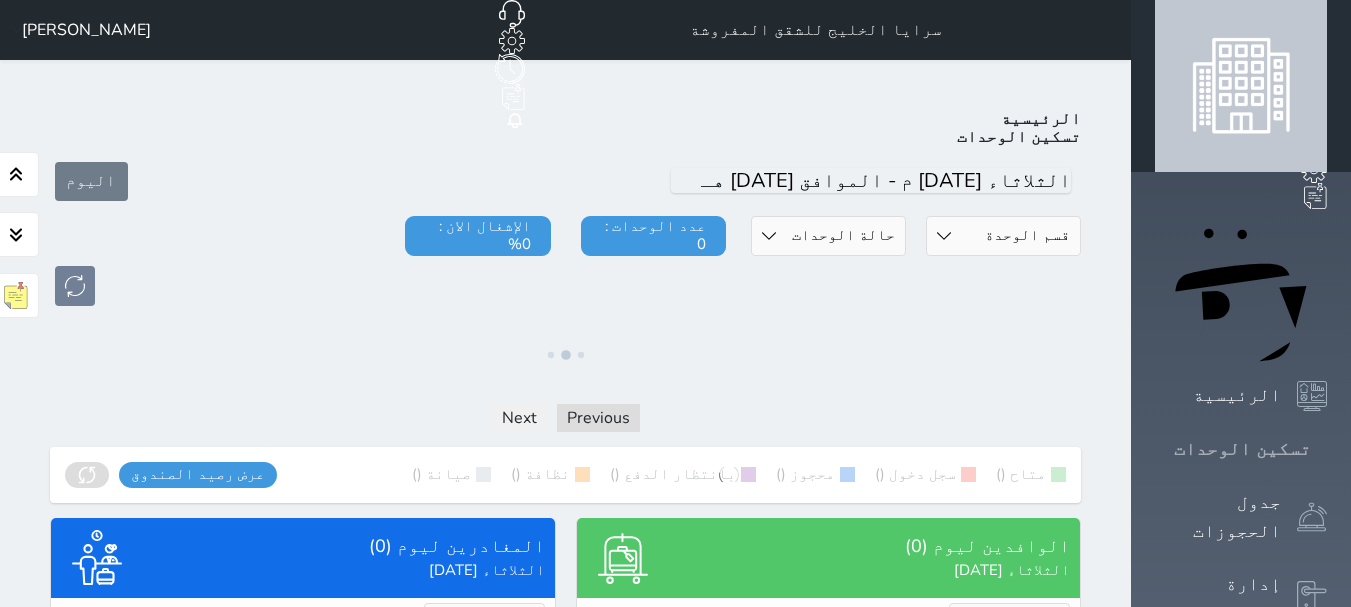 click on "تسكين الوحدات" at bounding box center [1242, 449] 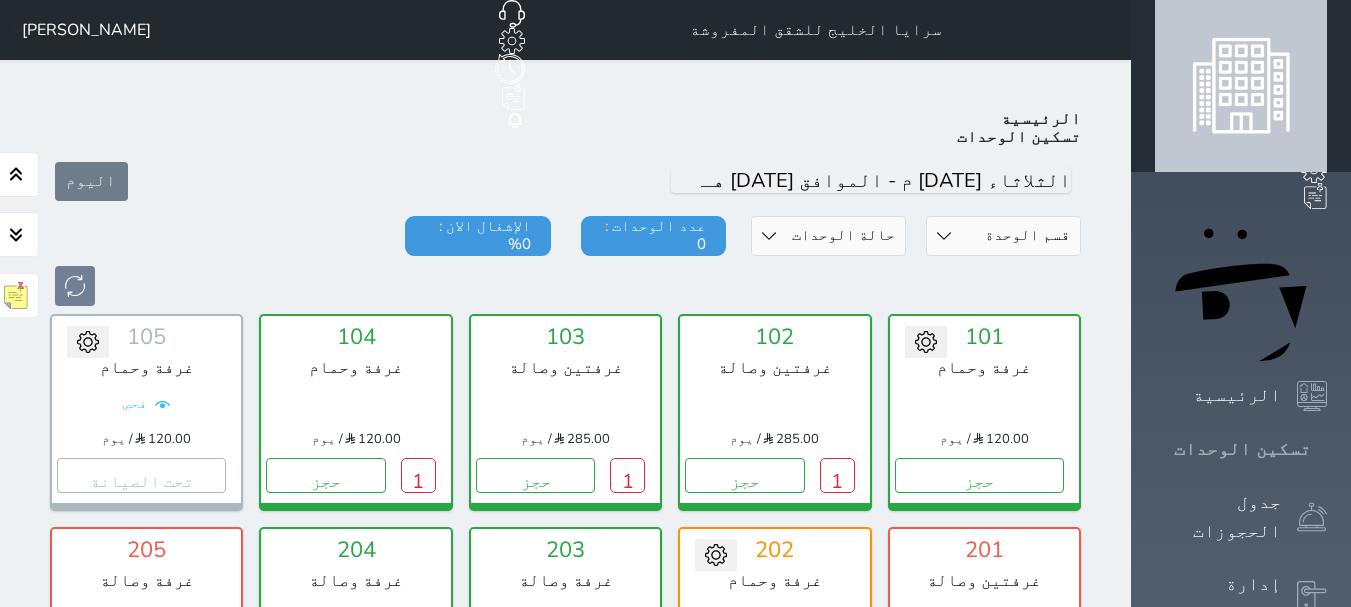 scroll, scrollTop: 78, scrollLeft: 0, axis: vertical 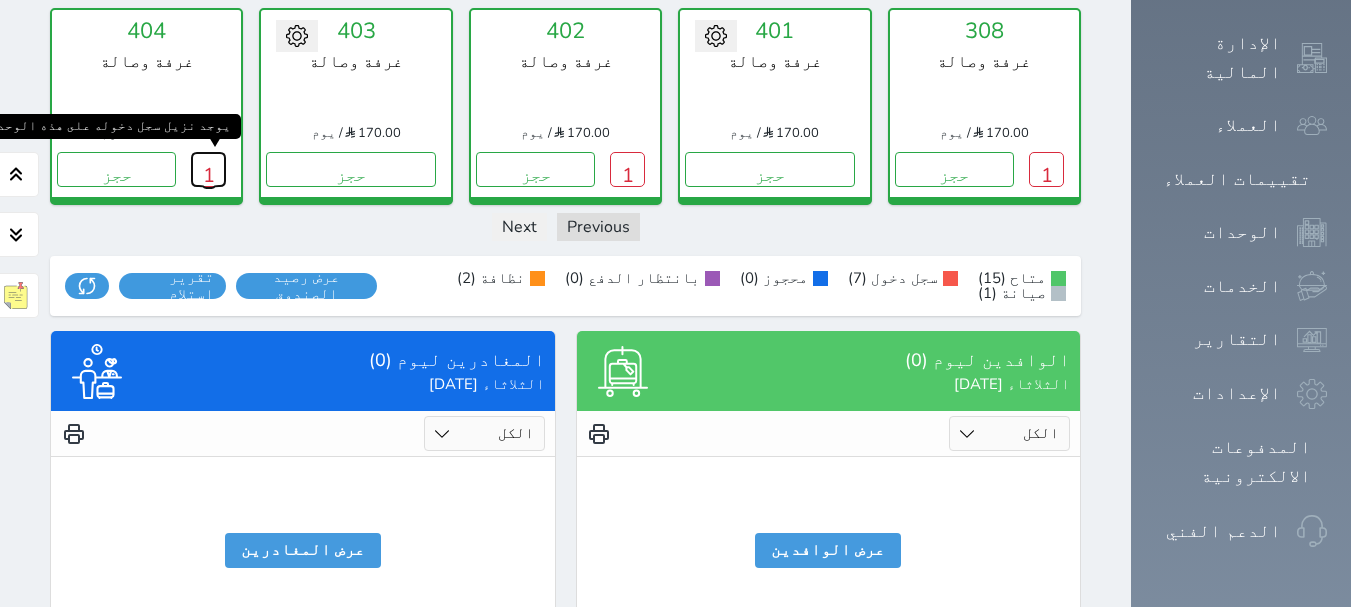 click on "1" at bounding box center [208, 169] 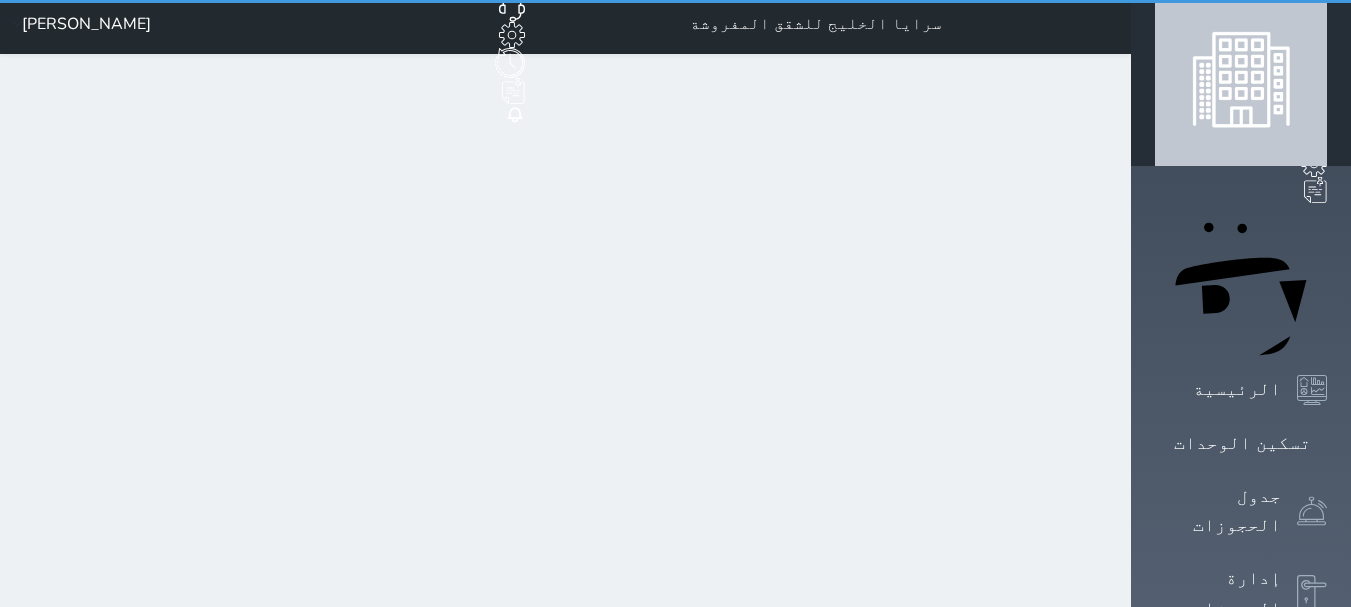 scroll, scrollTop: 0, scrollLeft: 0, axis: both 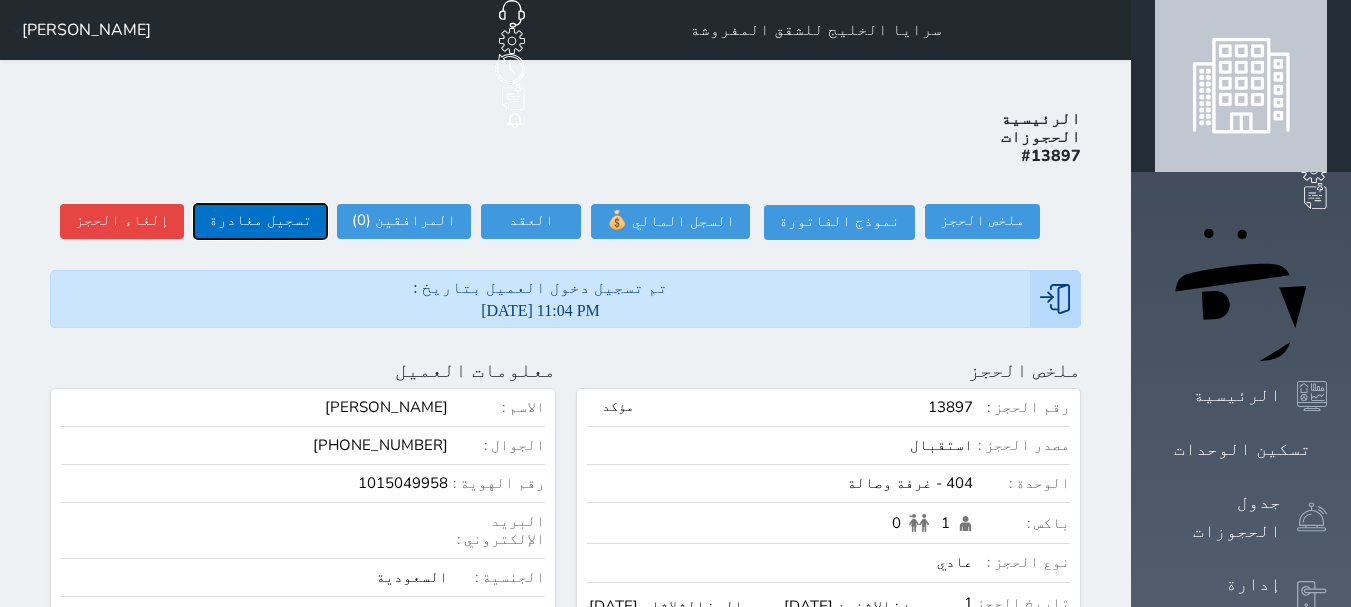 click on "تسجيل مغادرة" at bounding box center [260, 221] 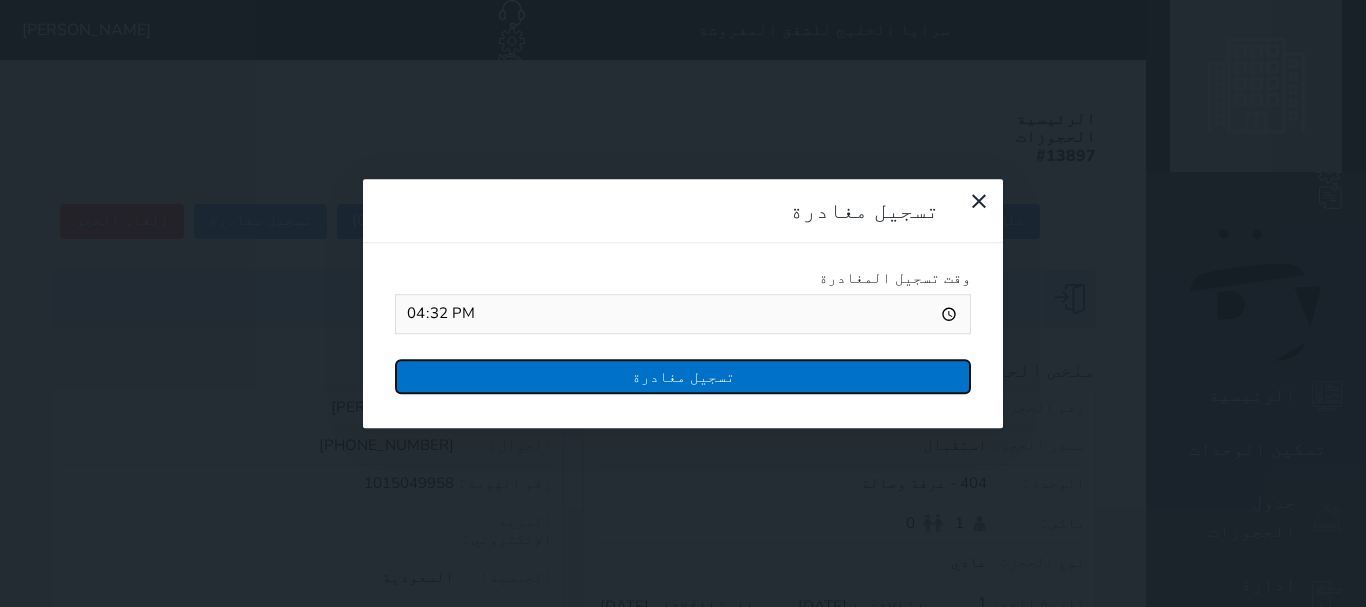 click on "تسجيل مغادرة" at bounding box center (683, 376) 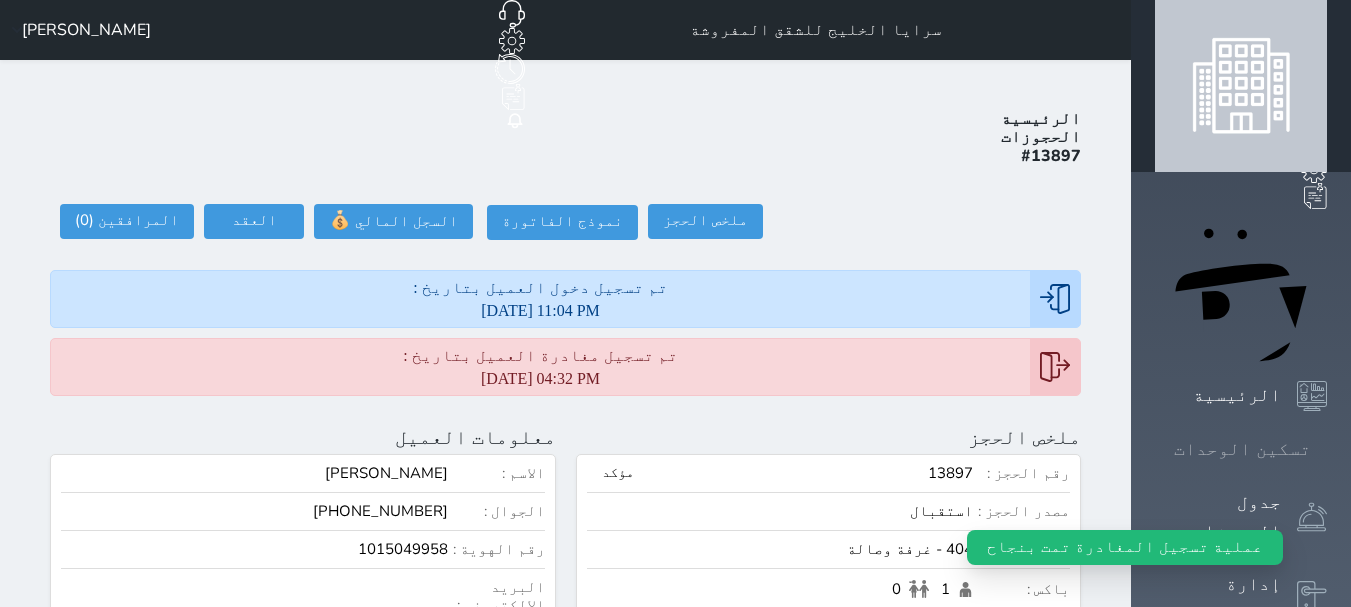 click at bounding box center (1327, 449) 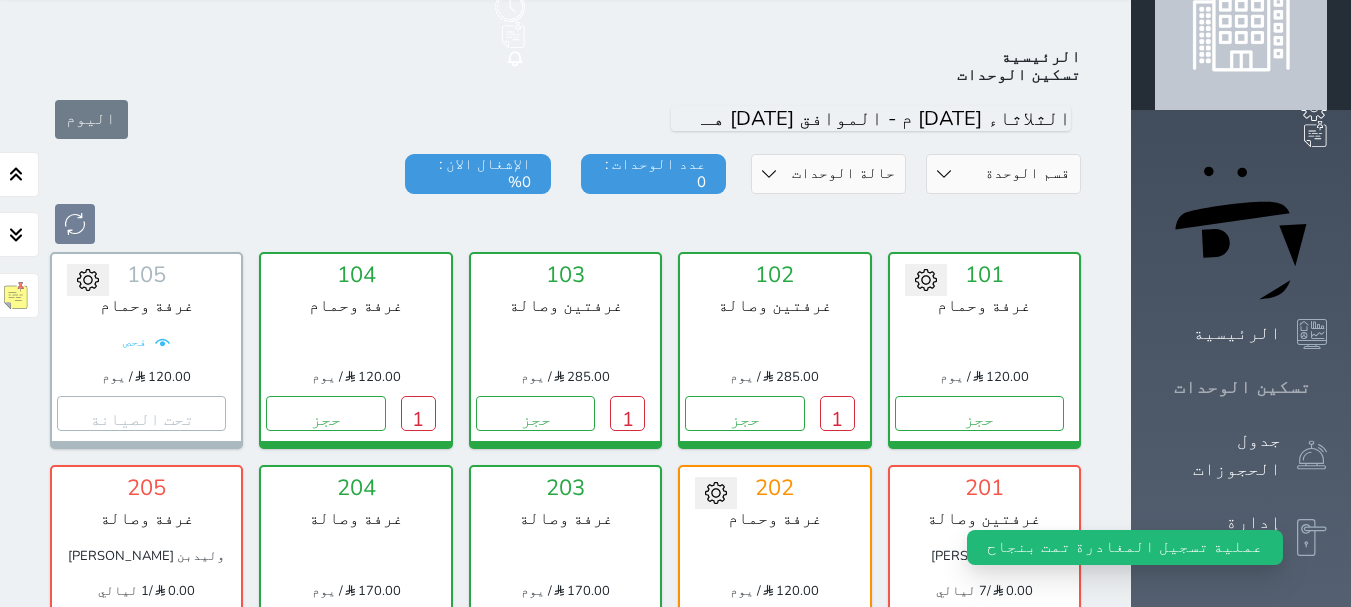 scroll, scrollTop: 78, scrollLeft: 0, axis: vertical 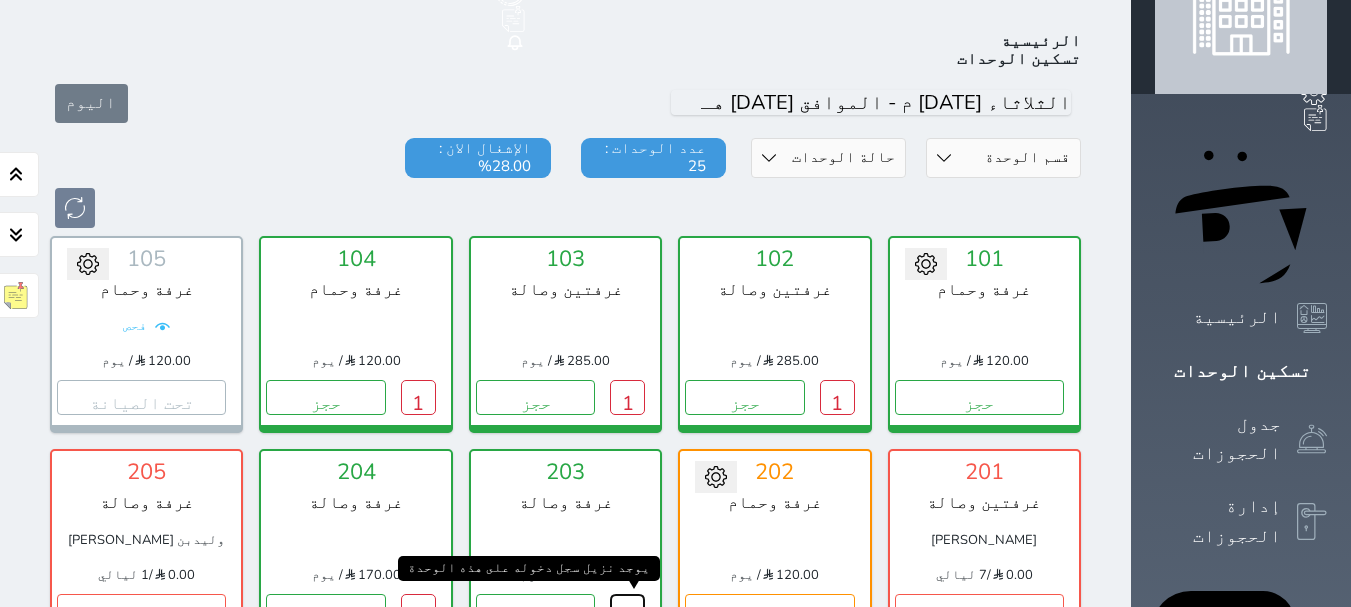 click on "1" at bounding box center [627, 611] 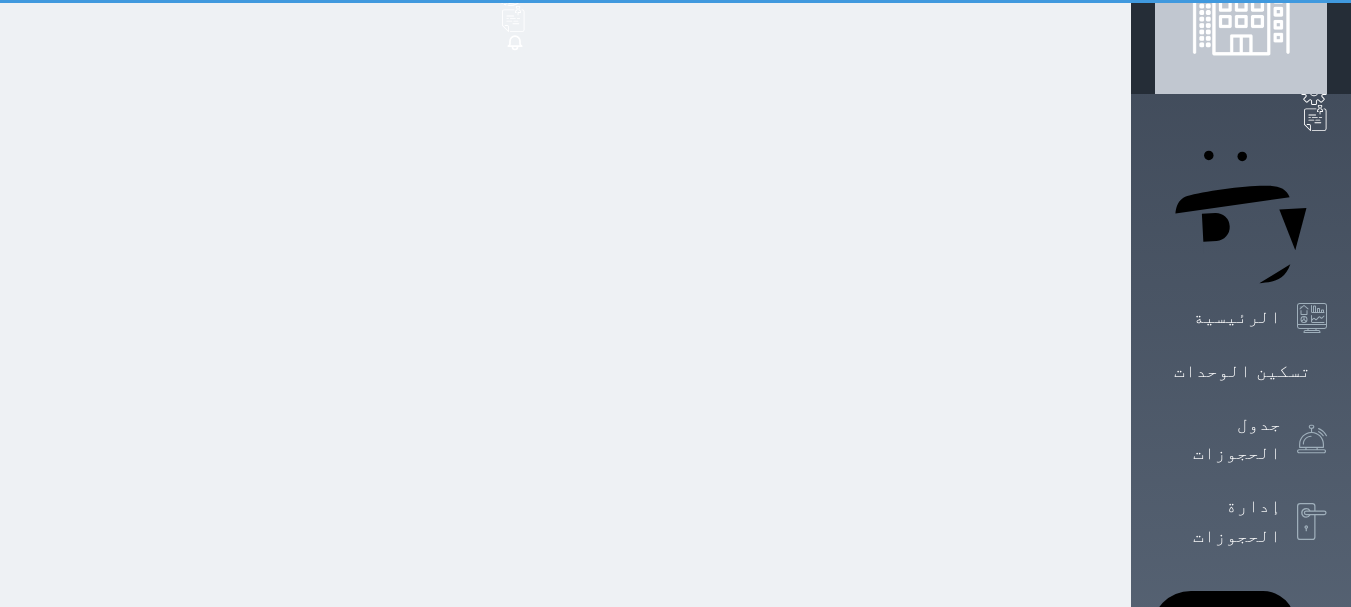 scroll, scrollTop: 0, scrollLeft: 0, axis: both 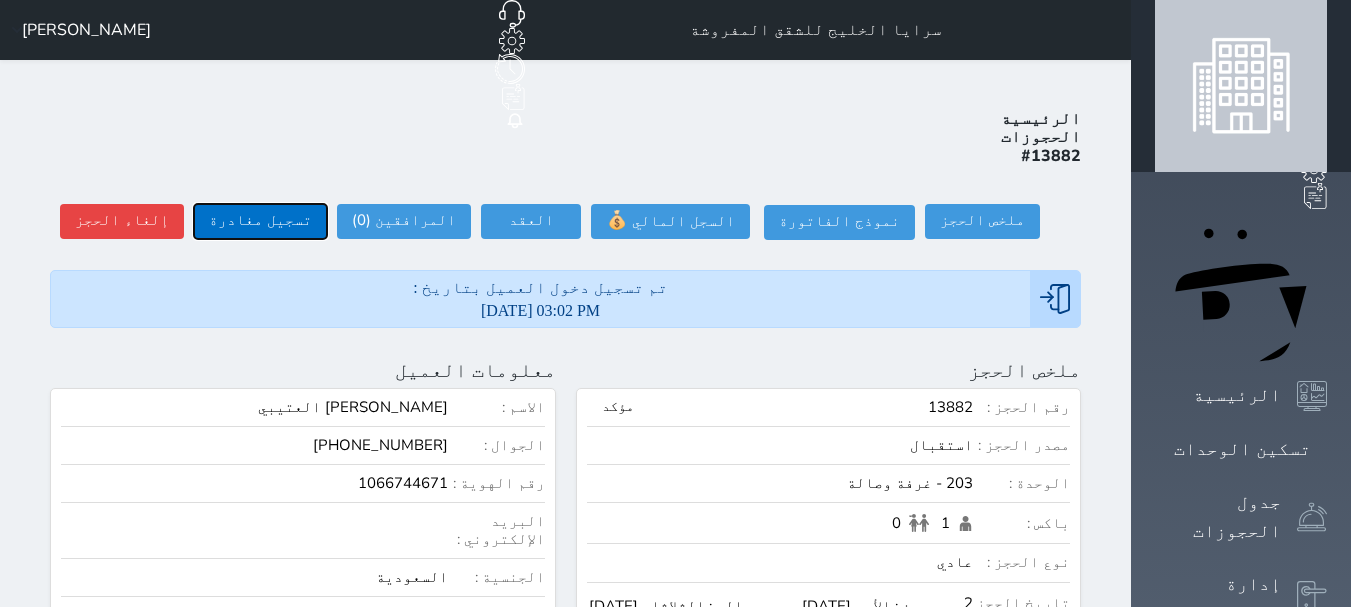 click on "تسجيل مغادرة" at bounding box center [260, 221] 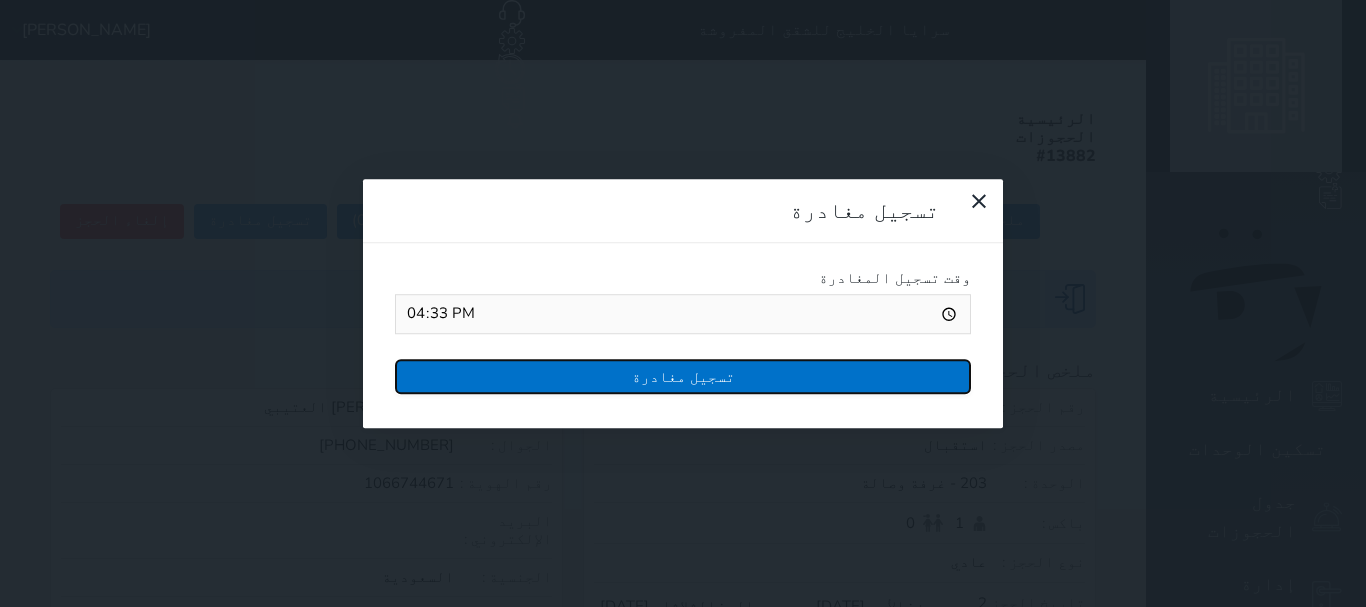 click on "تسجيل مغادرة" at bounding box center (683, 376) 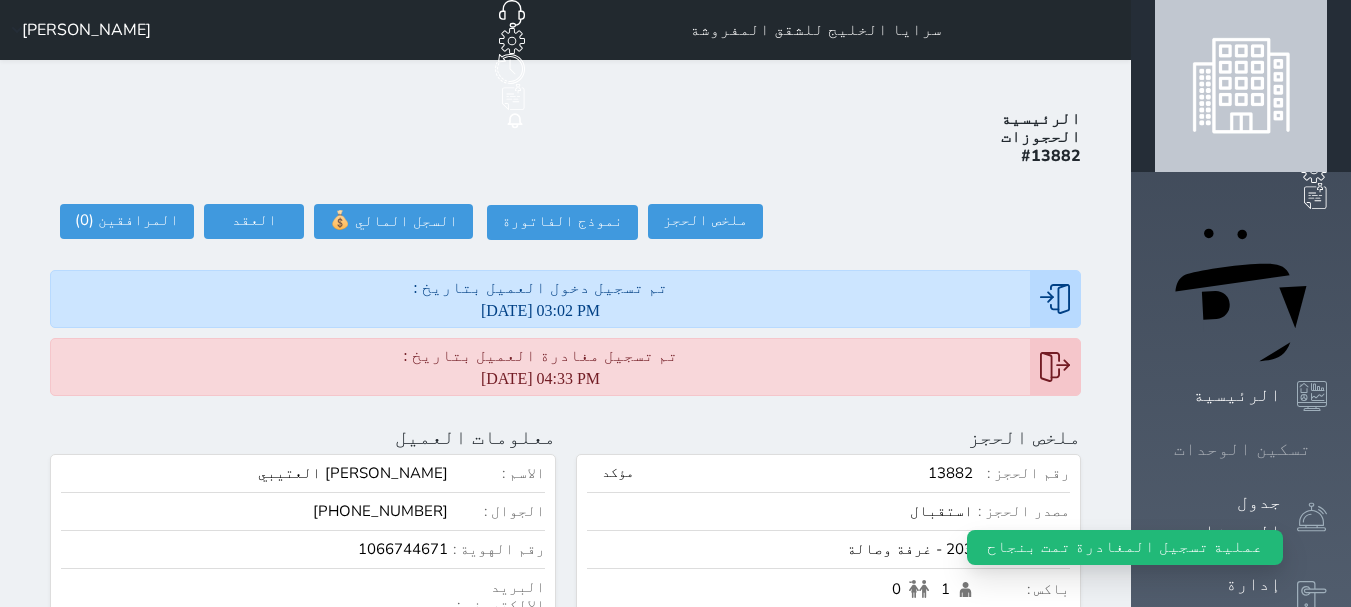 click on "تسكين الوحدات" at bounding box center [1242, 449] 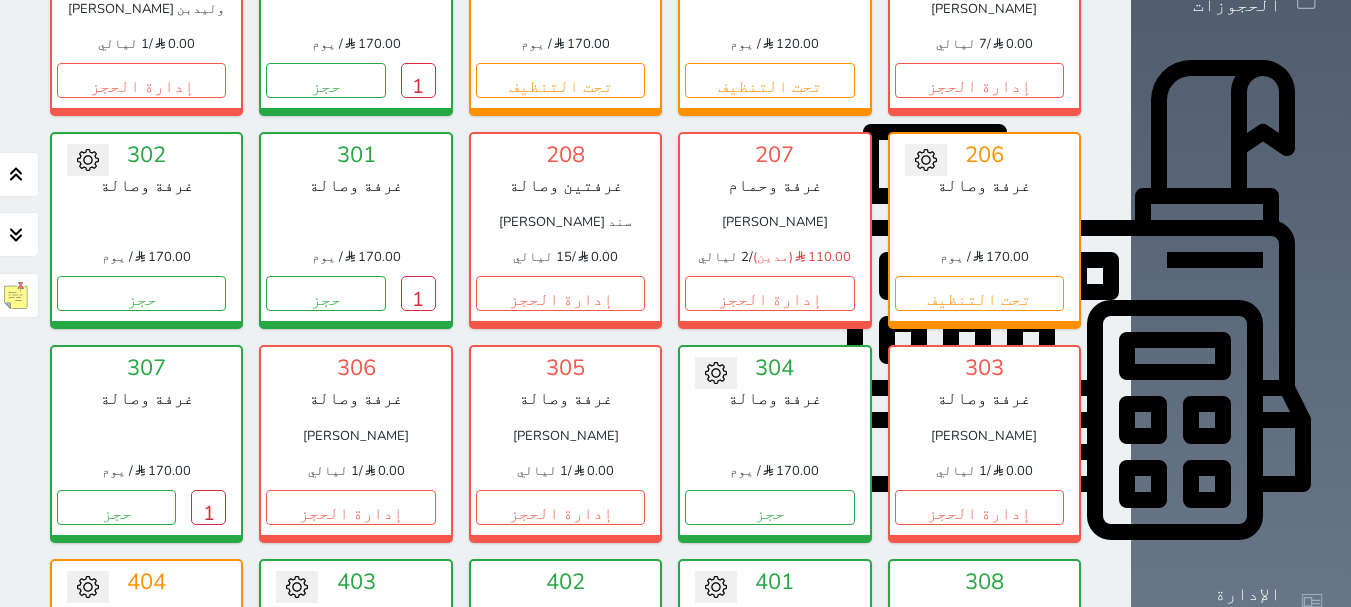 scroll, scrollTop: 78, scrollLeft: 0, axis: vertical 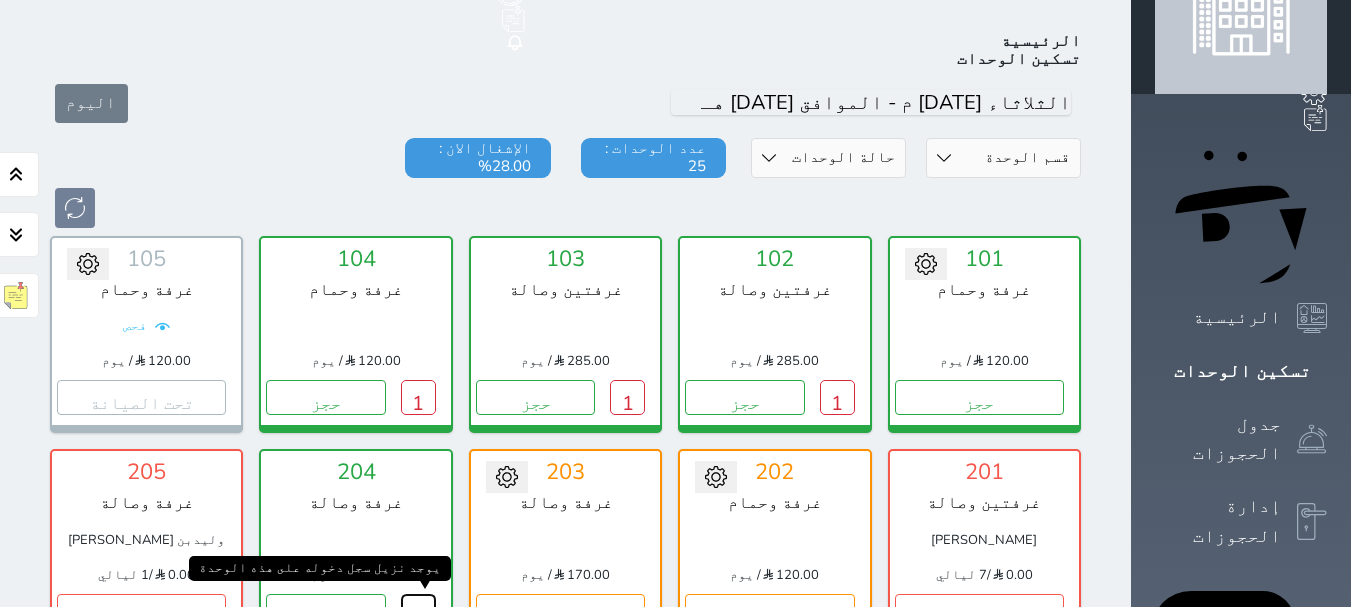 click on "1" at bounding box center [418, 611] 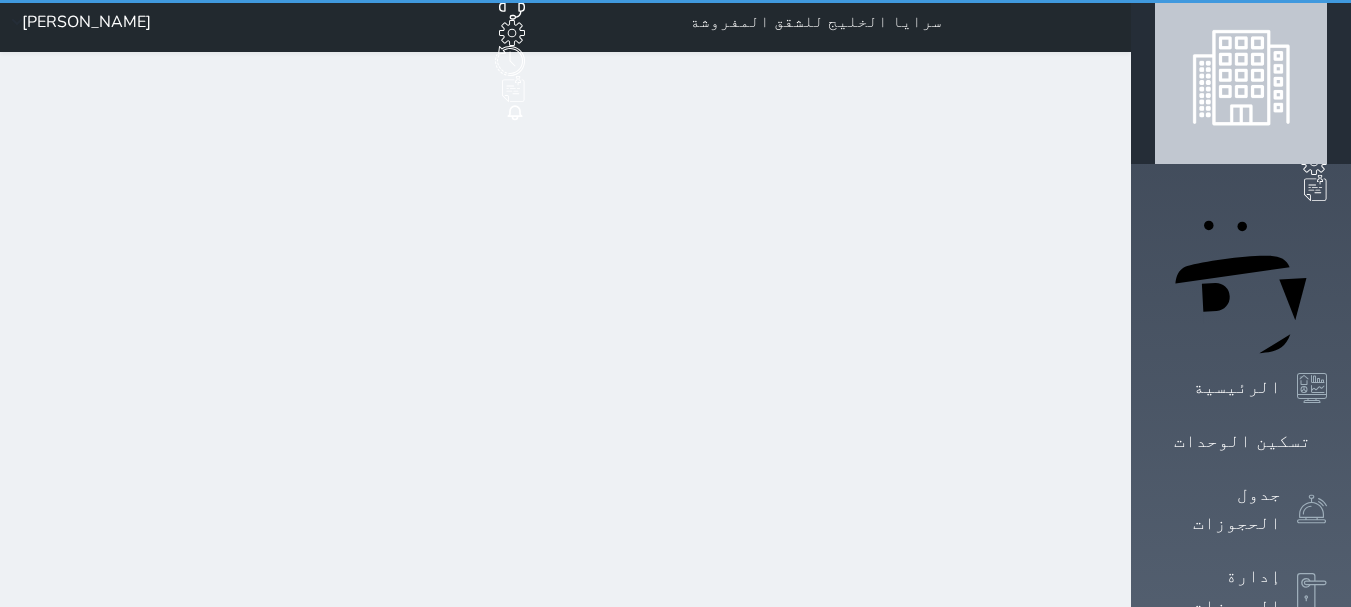 scroll, scrollTop: 0, scrollLeft: 0, axis: both 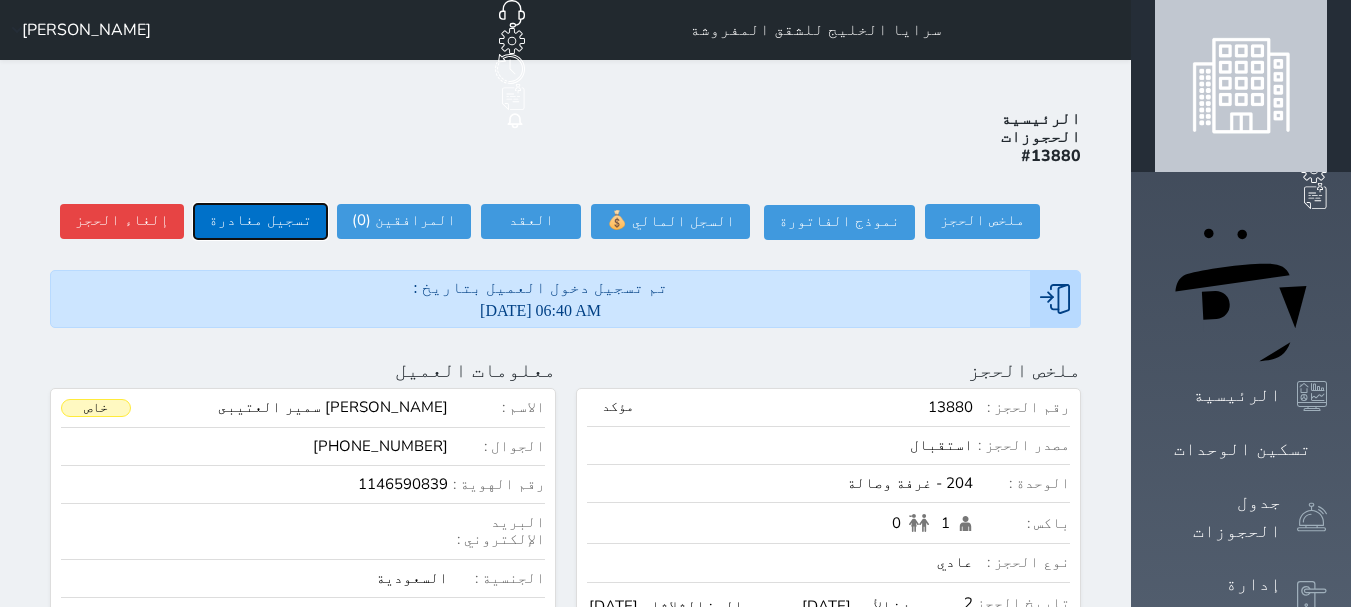 click on "تسجيل مغادرة" at bounding box center [260, 221] 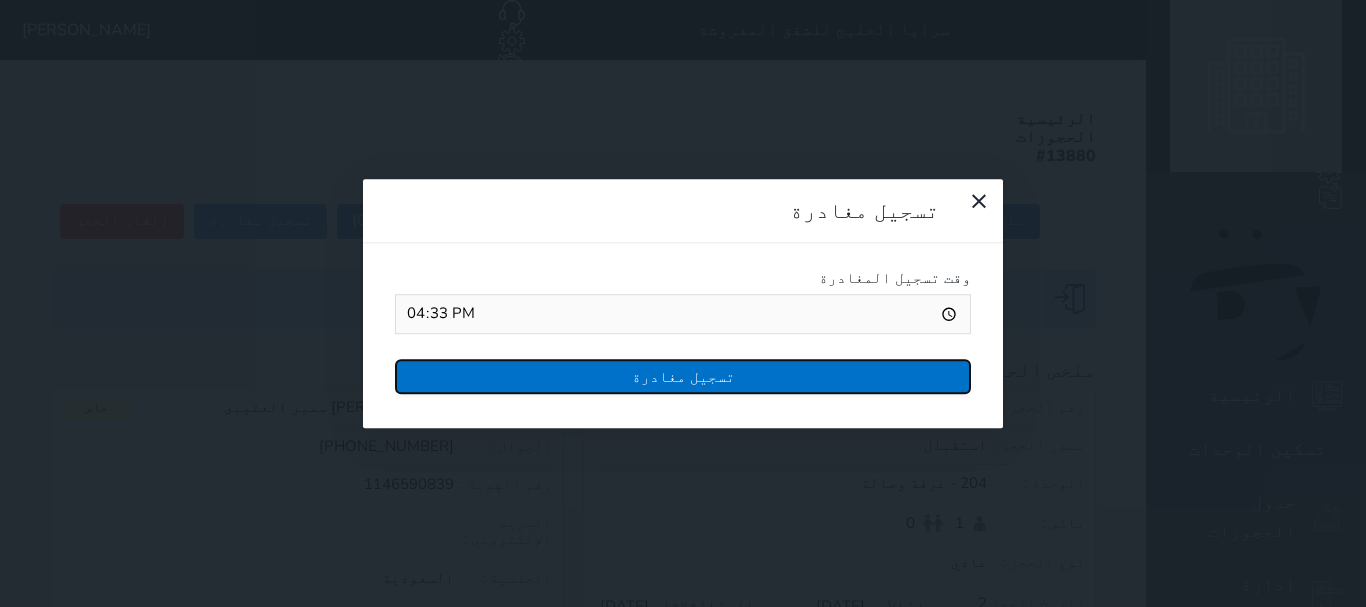 click on "تسجيل مغادرة" at bounding box center [683, 376] 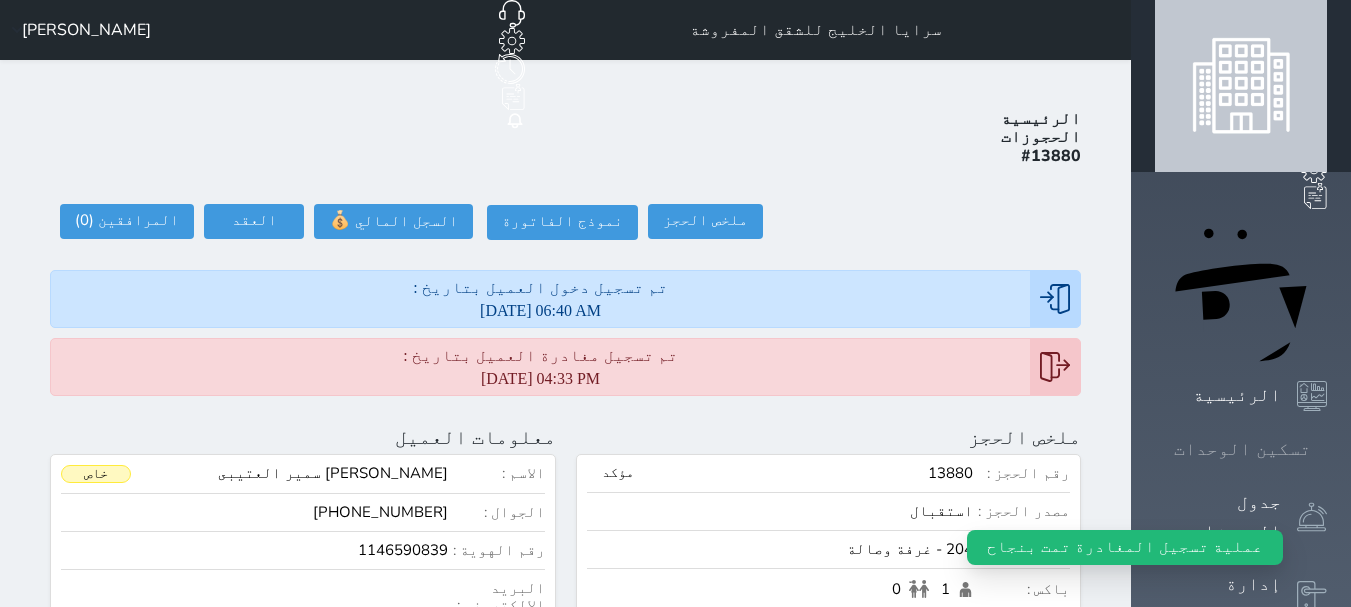 click at bounding box center [1327, 449] 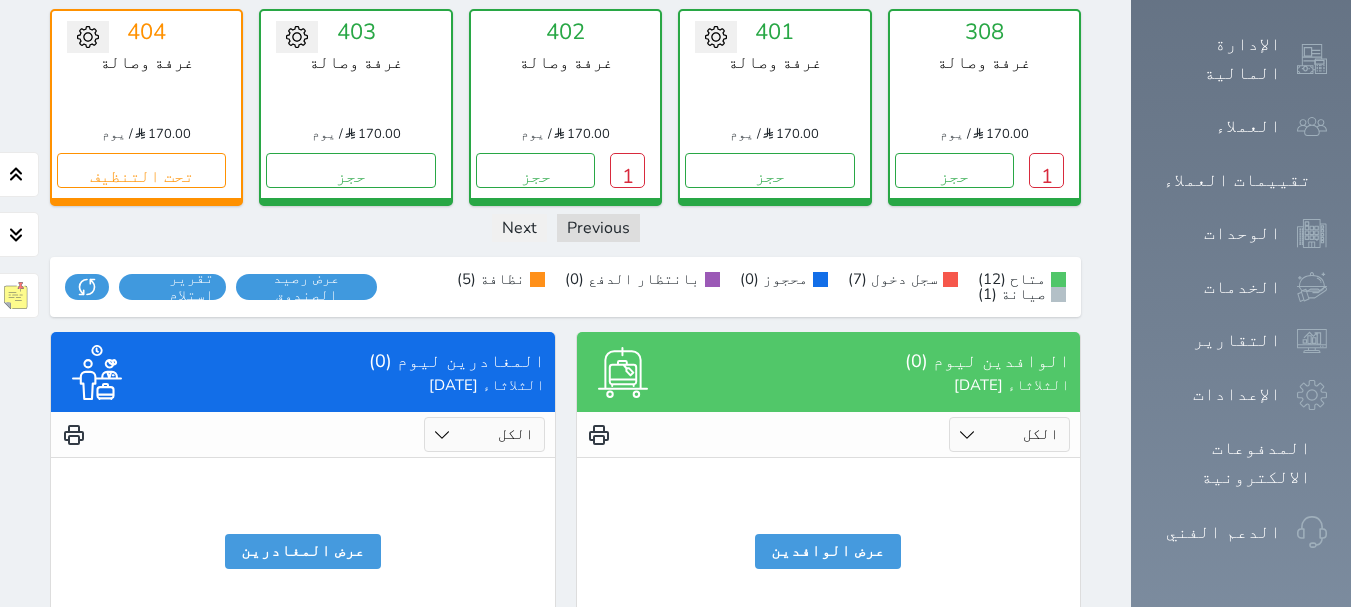scroll, scrollTop: 1160, scrollLeft: 0, axis: vertical 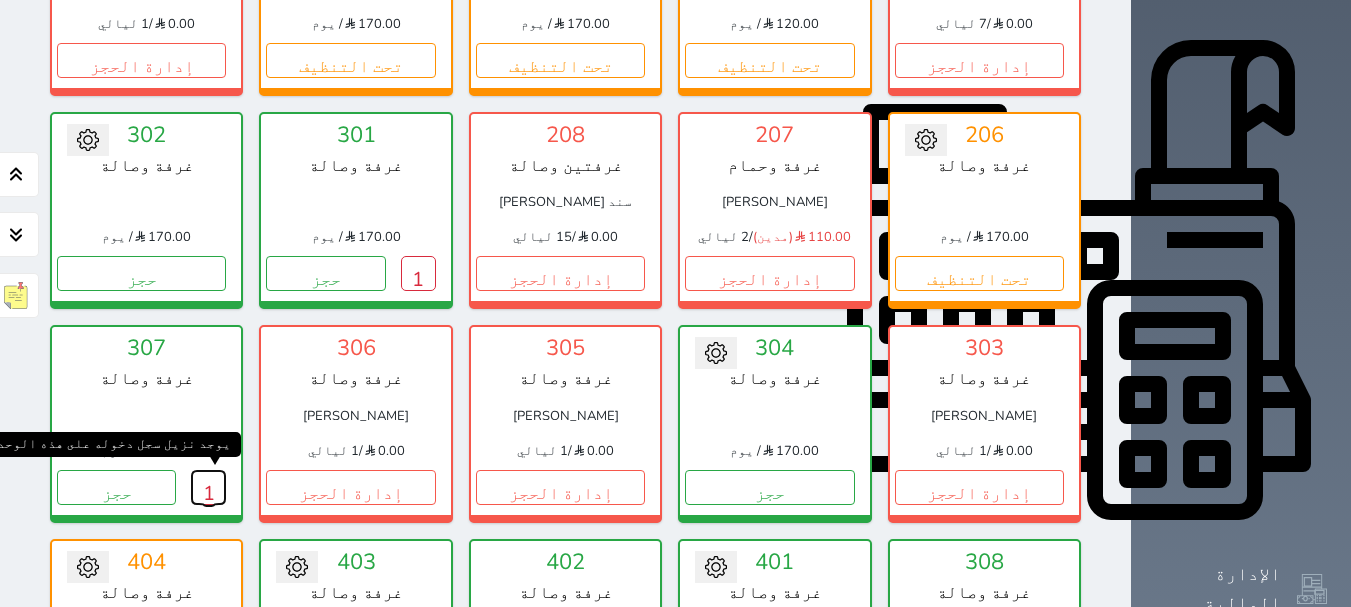 click on "1" at bounding box center [208, 487] 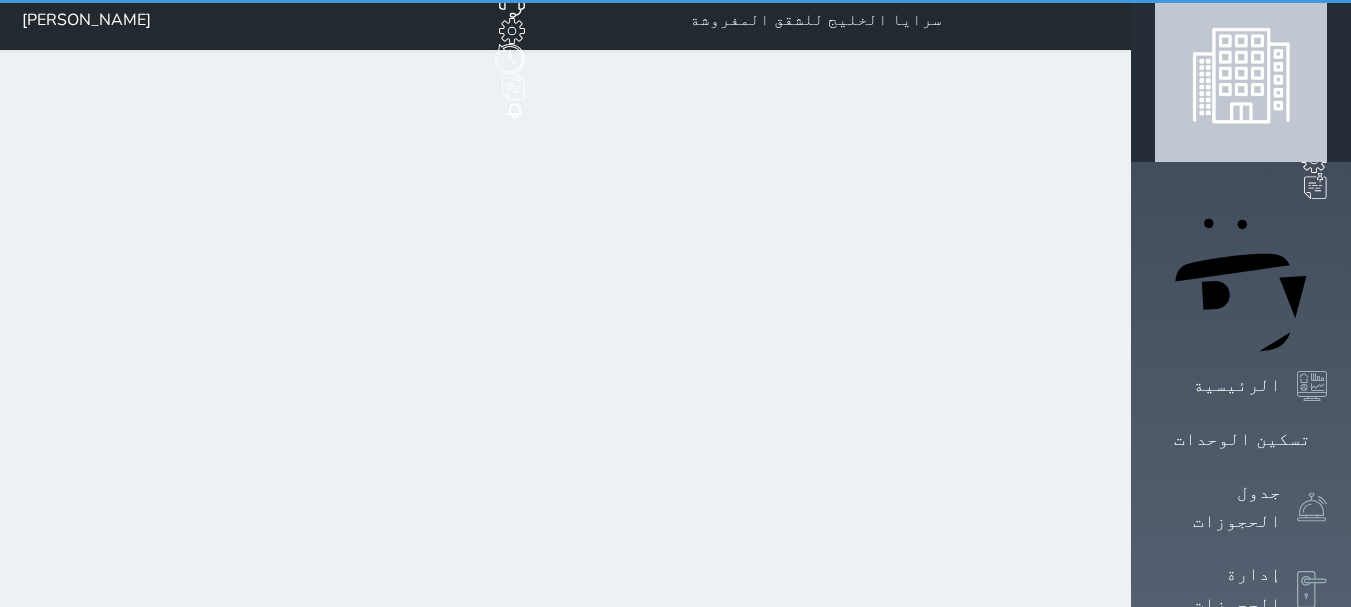 scroll, scrollTop: 0, scrollLeft: 0, axis: both 